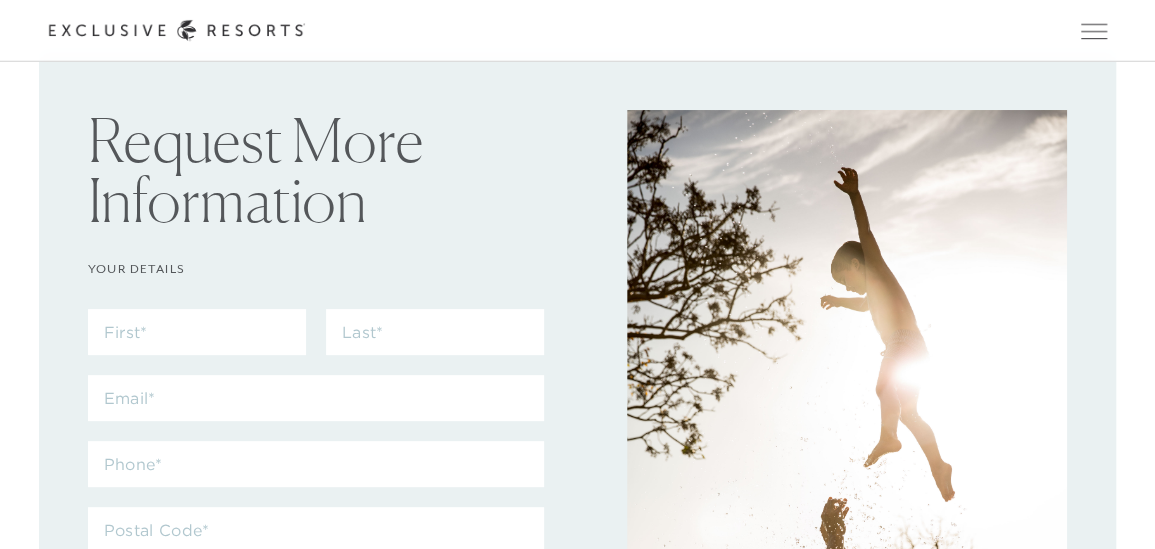 scroll, scrollTop: 72, scrollLeft: 0, axis: vertical 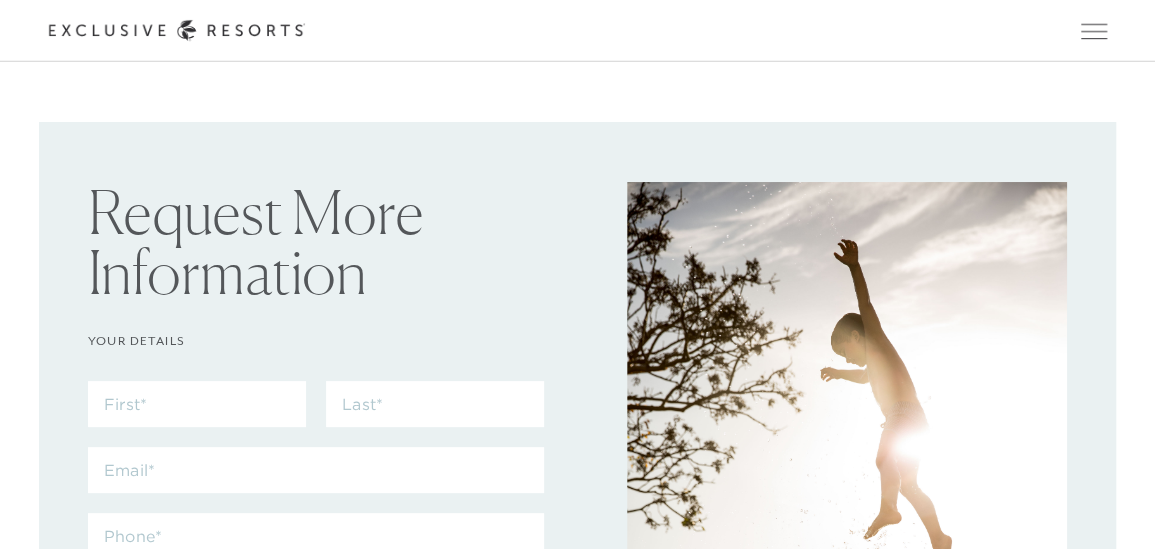 click on "Member Login" at bounding box center [0, 0] 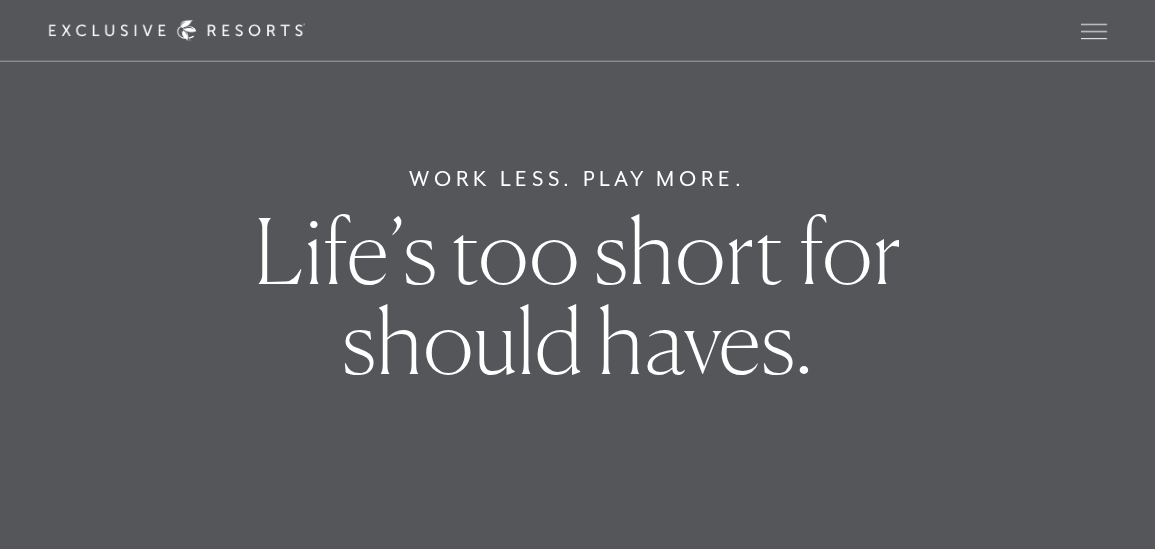 click on "Member Login" at bounding box center (0, 0) 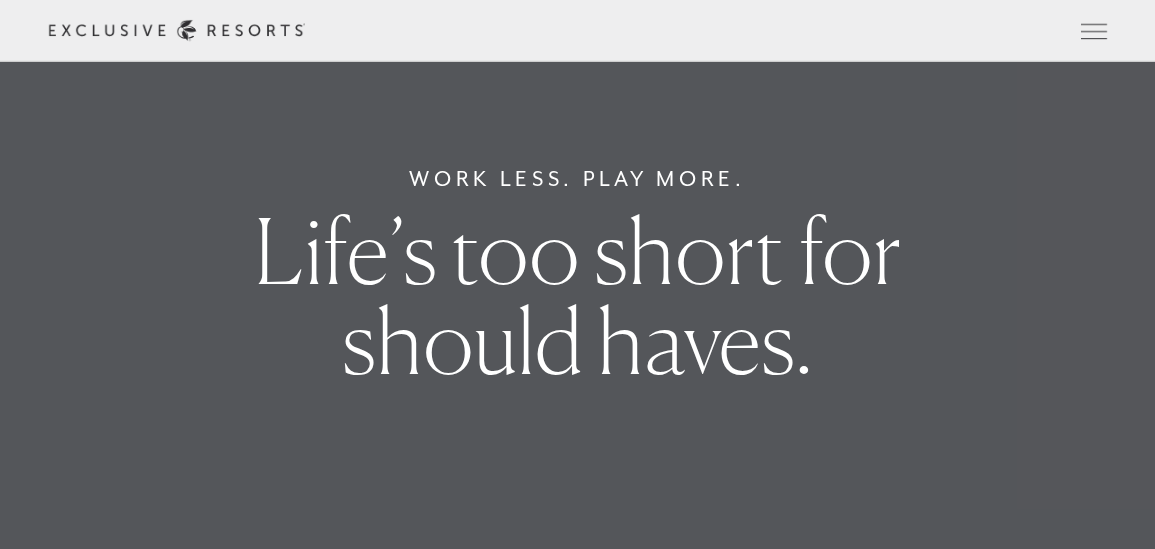 scroll, scrollTop: 0, scrollLeft: 0, axis: both 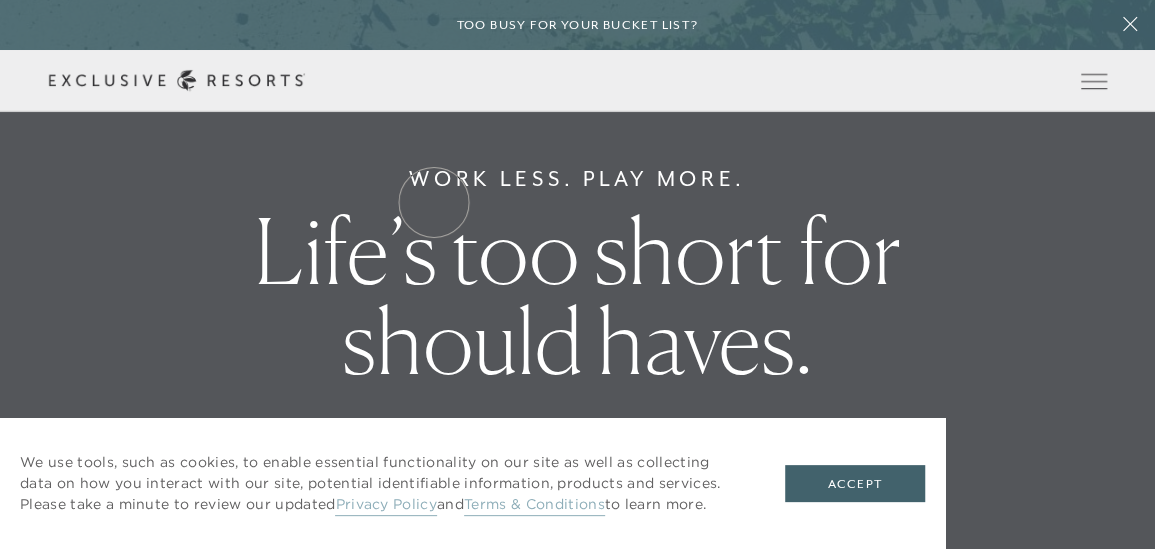 click on "Residence Collection" at bounding box center (0, 0) 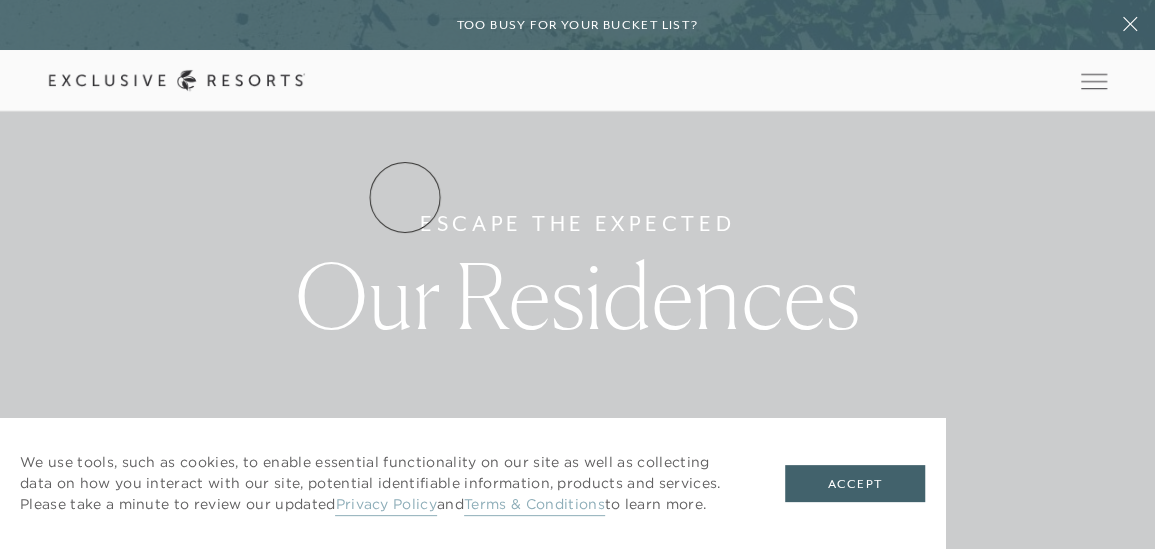 click on "Residence Collection" at bounding box center [0, 0] 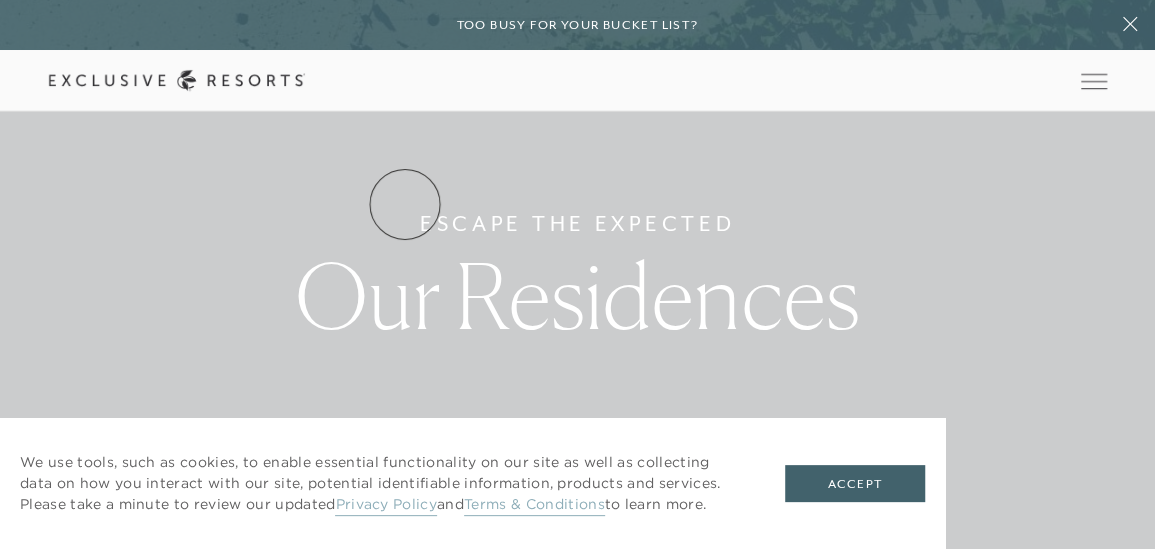click on "Residence Collection" at bounding box center (0, 0) 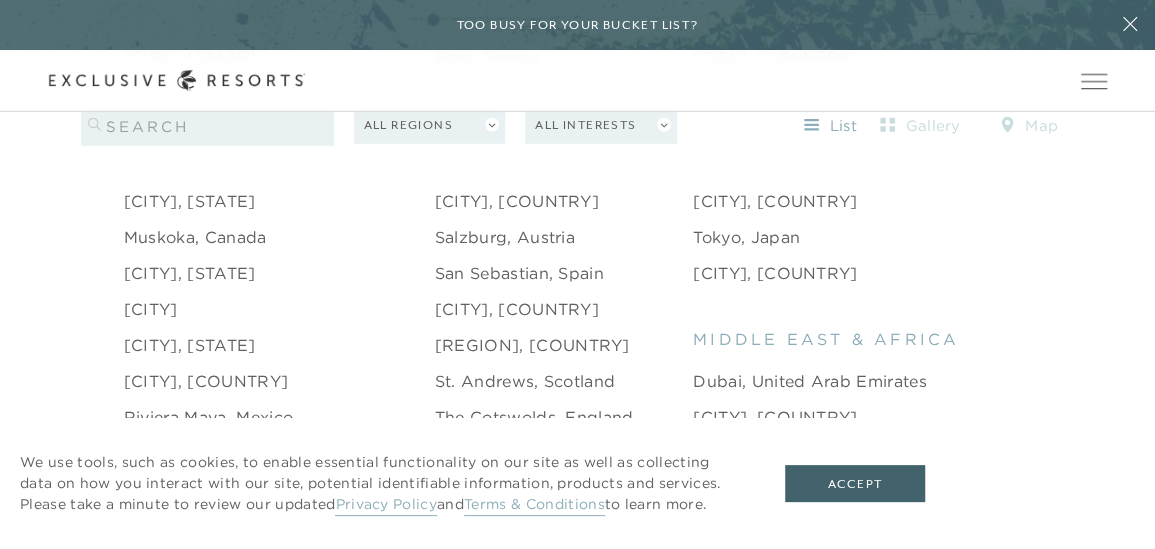 scroll, scrollTop: 2645, scrollLeft: 0, axis: vertical 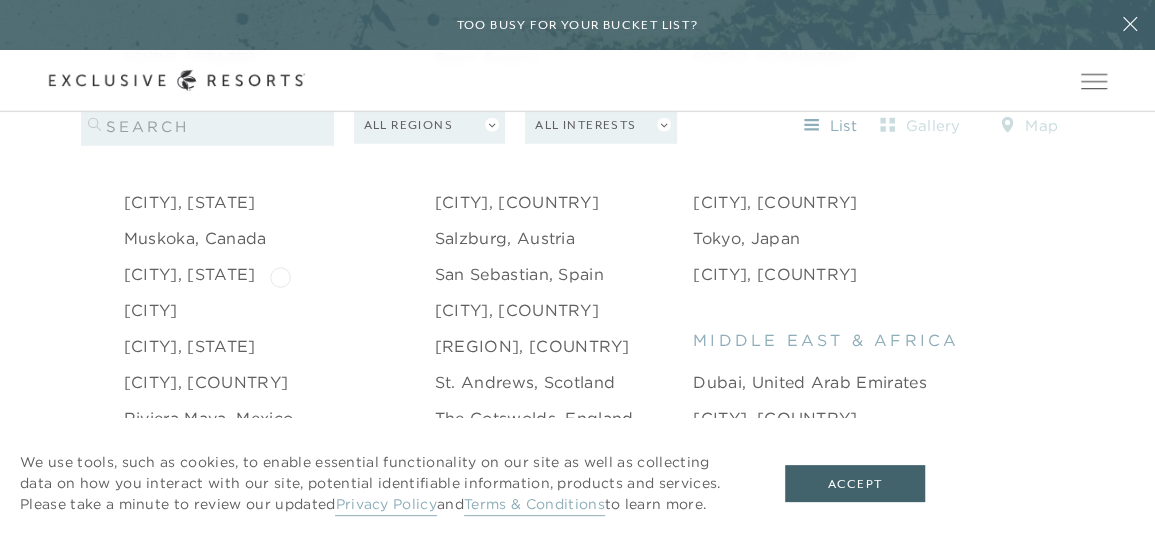 click on "Nantucket, Massachusetts" at bounding box center (190, 274) 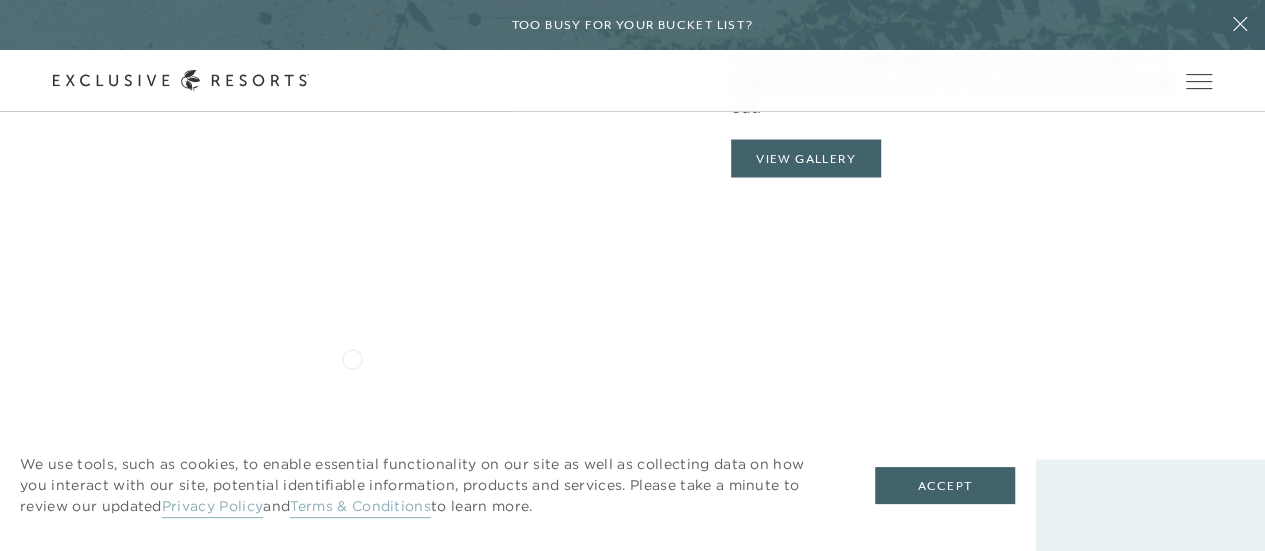 scroll, scrollTop: 1764, scrollLeft: 0, axis: vertical 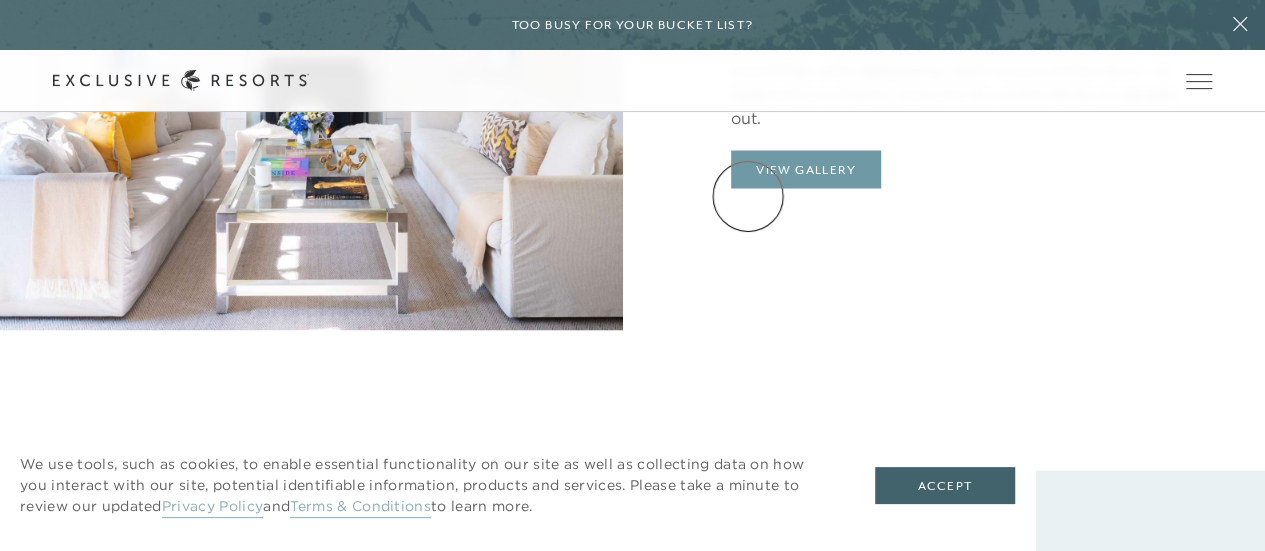 click on "View Gallery" at bounding box center [806, 169] 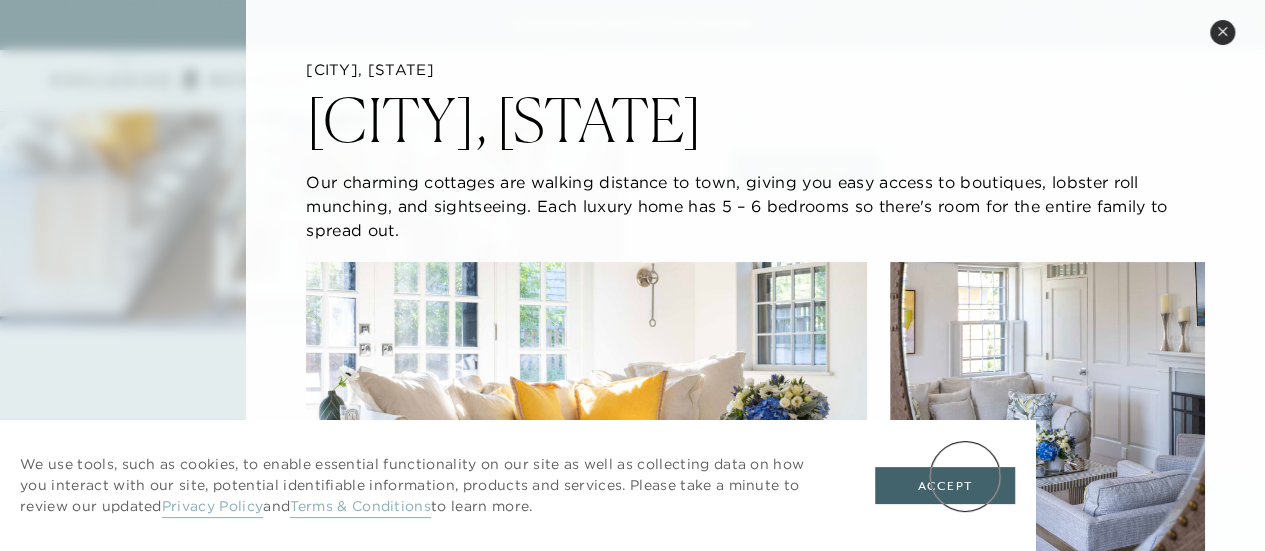 click on "Accept" at bounding box center [945, 486] 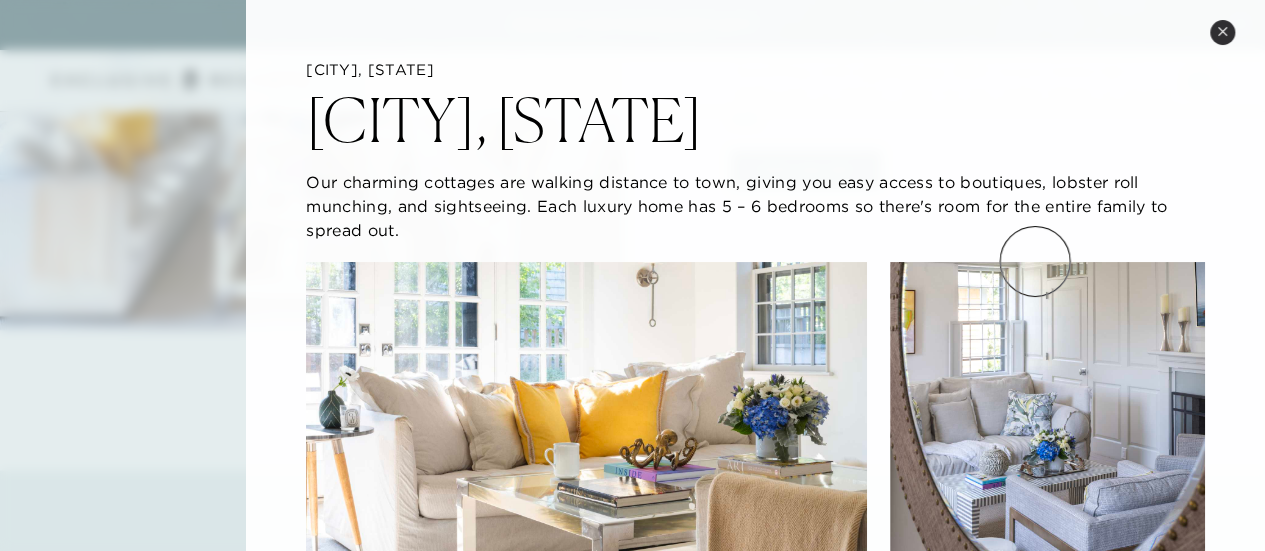 click on "Nantucket, Massachusetts Nantucket, Massachusetts Our charming cottages are walking distance to town, giving you easy access to boutiques, lobster roll munching, and sightseeing. Each luxury home has 5 – 6 bedrooms so there's room for the entire family to spread out. Enjoy a custom-built home with traditional Nantucket exterior architecture Our residences boast a newly renovated modern-day living interior All bedrooms are en suite There are many sitting areas within the home which include a fireplace The kitchen boasts clean and airy interiors Experience the spirit of Nantucket through contemporary design An ideal family rental with a game room, bunk room, and special kid-friendly spaces Living spaces are large and open, great for families Residences have an open floor plan with modern kitchens and fresh interiors Entertain in the front parlor with wet bar and historic fireplace Each bedroom boasts plenty of windows to enjoy the summer sun Bring the whole family to Nantucket for a beautiful beach getaway" 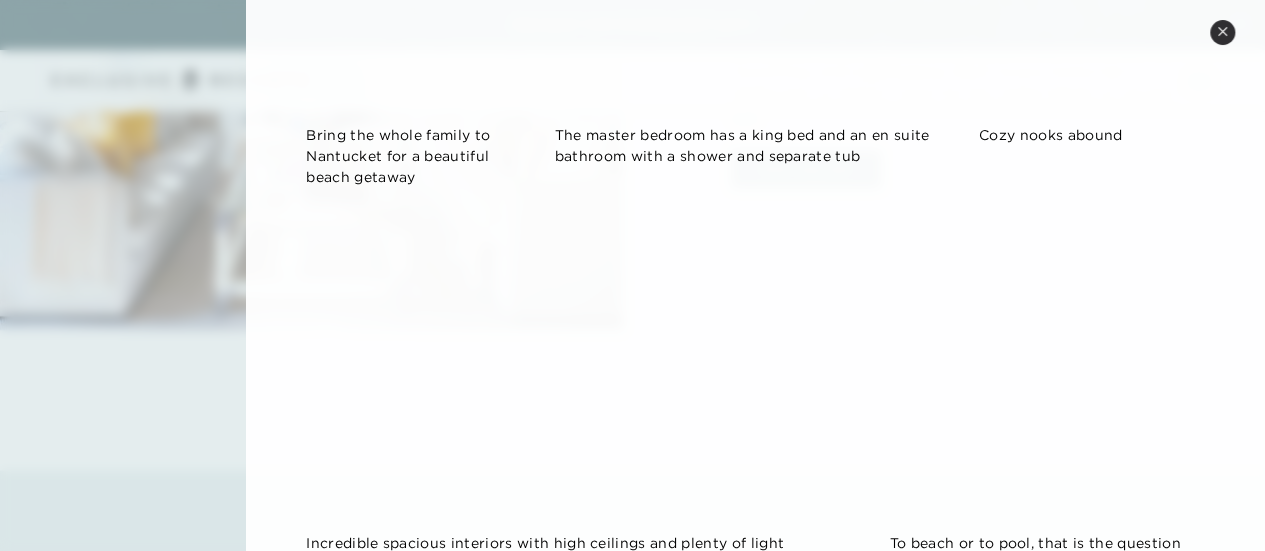 scroll, scrollTop: 2530, scrollLeft: 0, axis: vertical 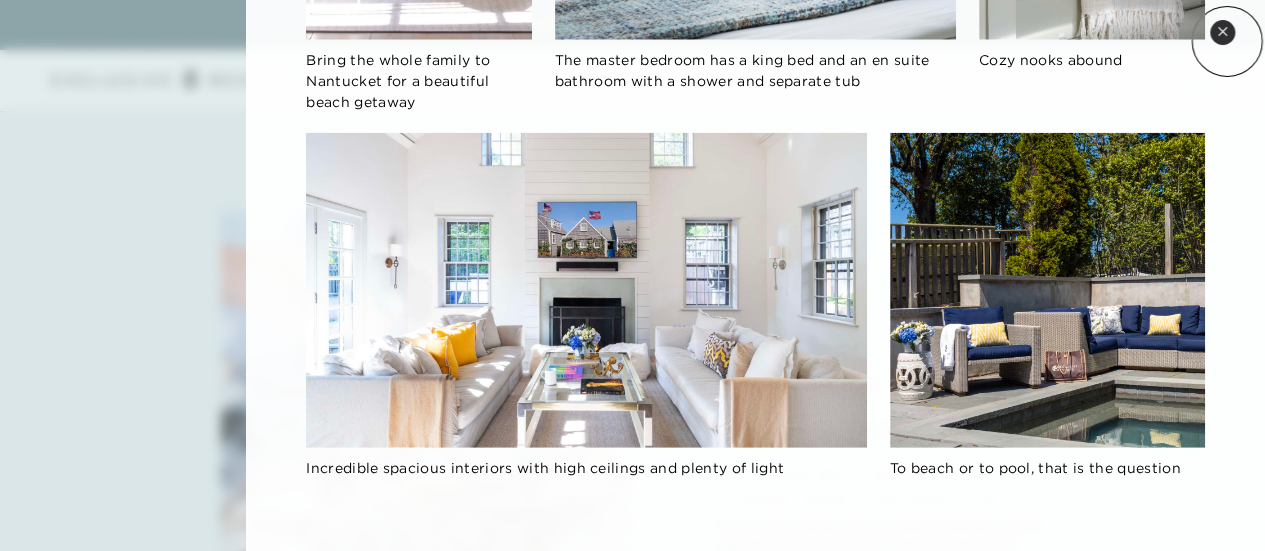 click on "Close quickview" at bounding box center (1222, 32) 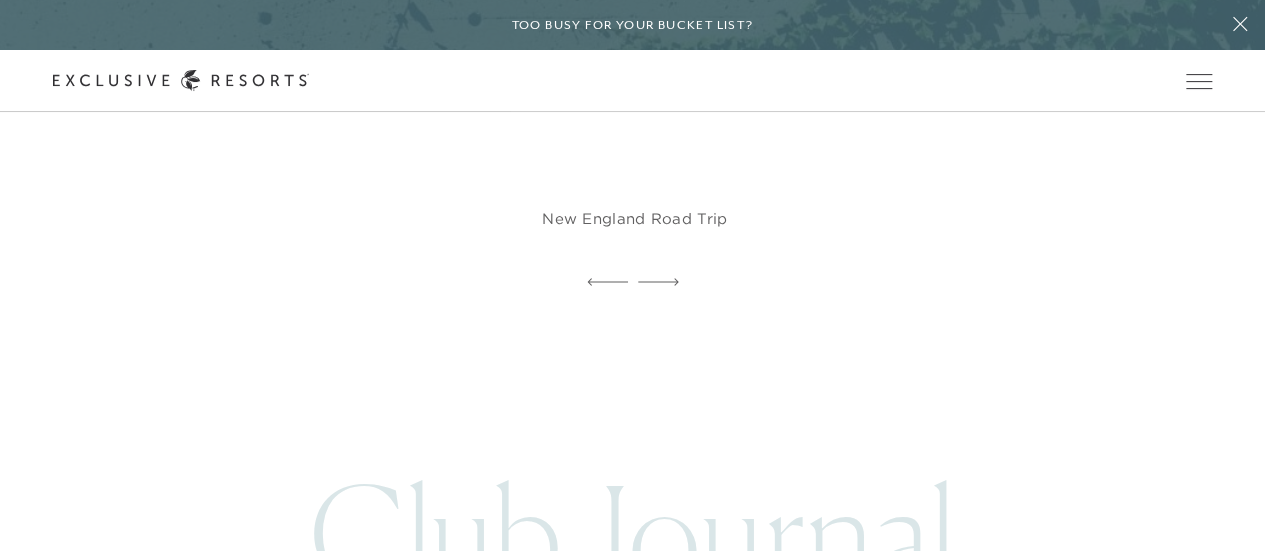 scroll, scrollTop: 3576, scrollLeft: 0, axis: vertical 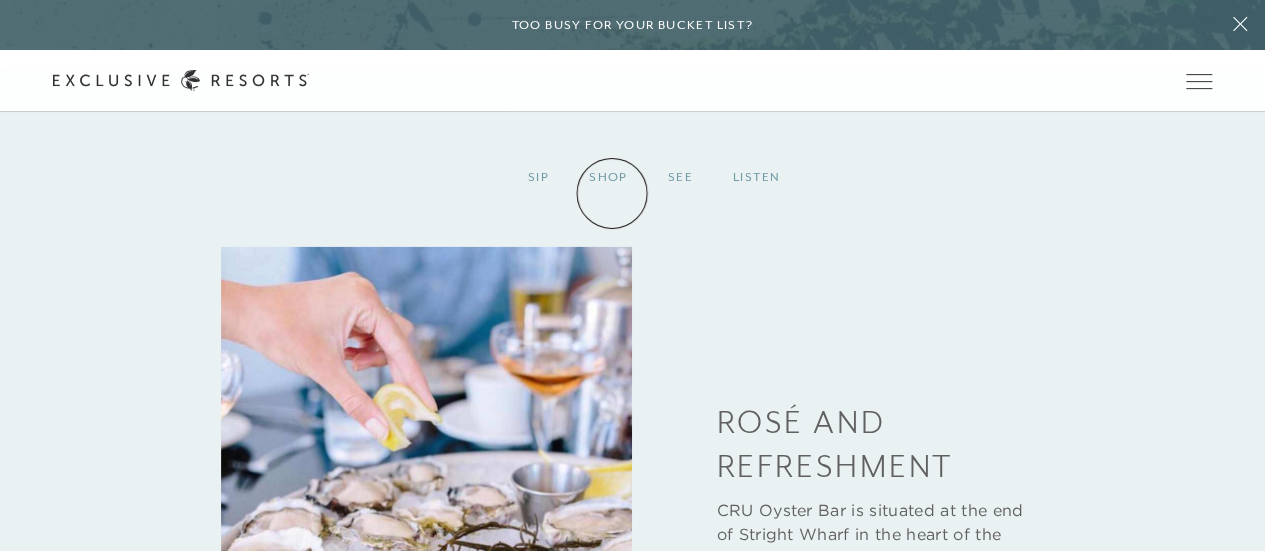 click on "Shop" 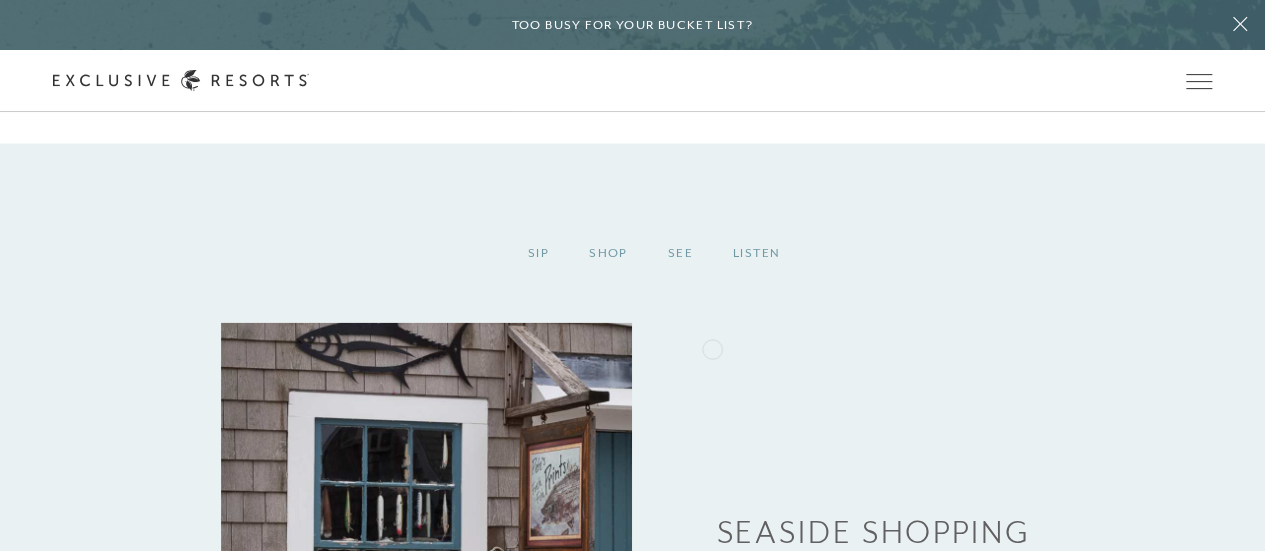 scroll, scrollTop: 2084, scrollLeft: 0, axis: vertical 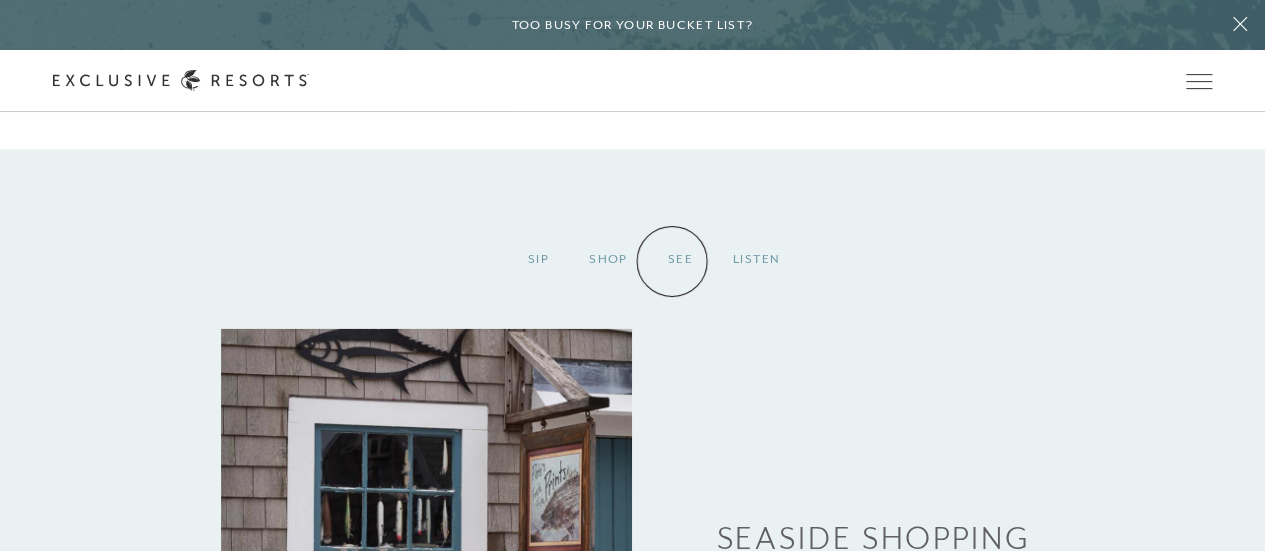 click on "See" 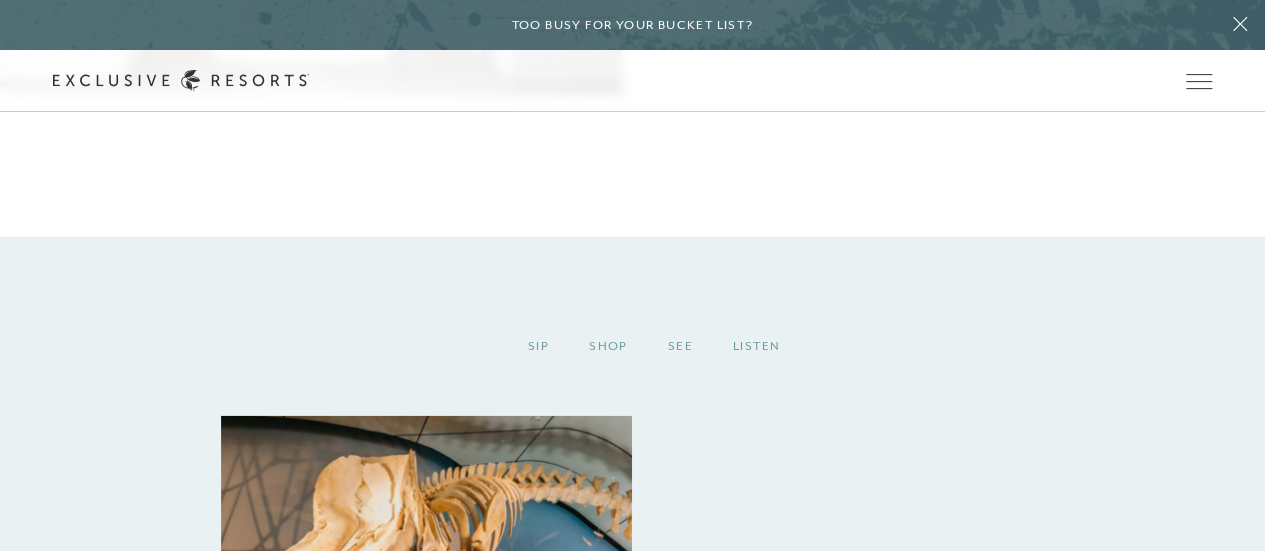 scroll, scrollTop: 1996, scrollLeft: 0, axis: vertical 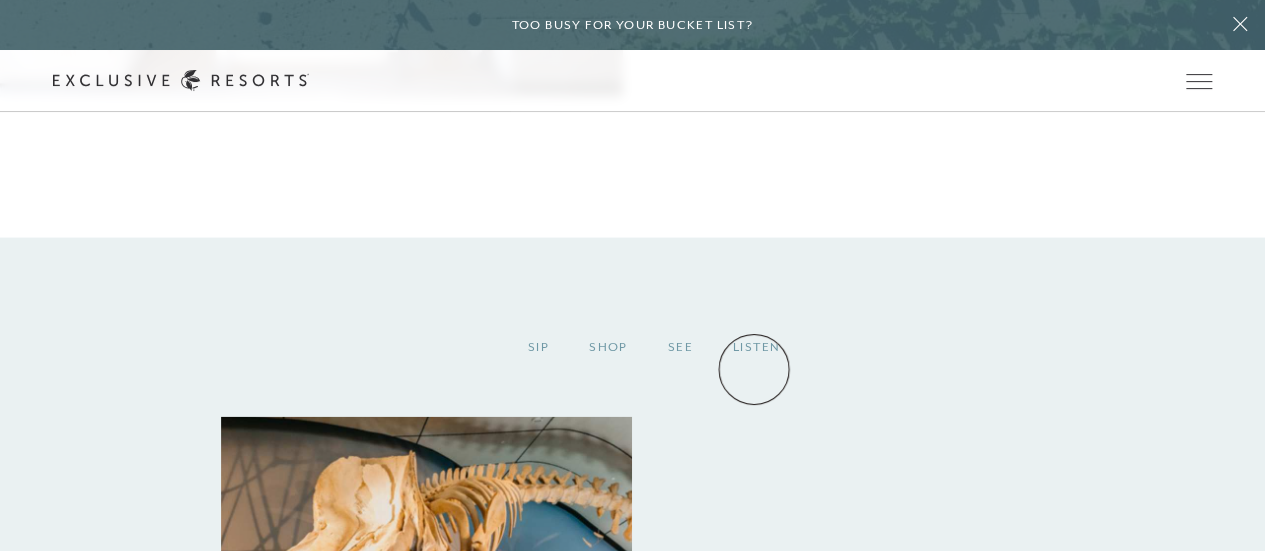 click on "Listen" 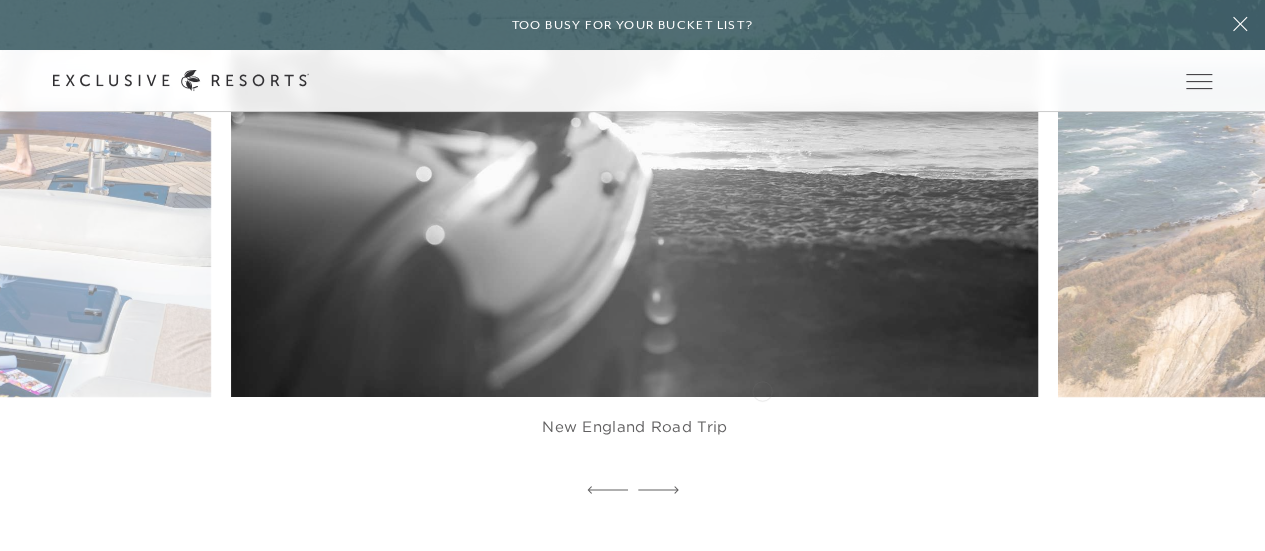 scroll, scrollTop: 3400, scrollLeft: 0, axis: vertical 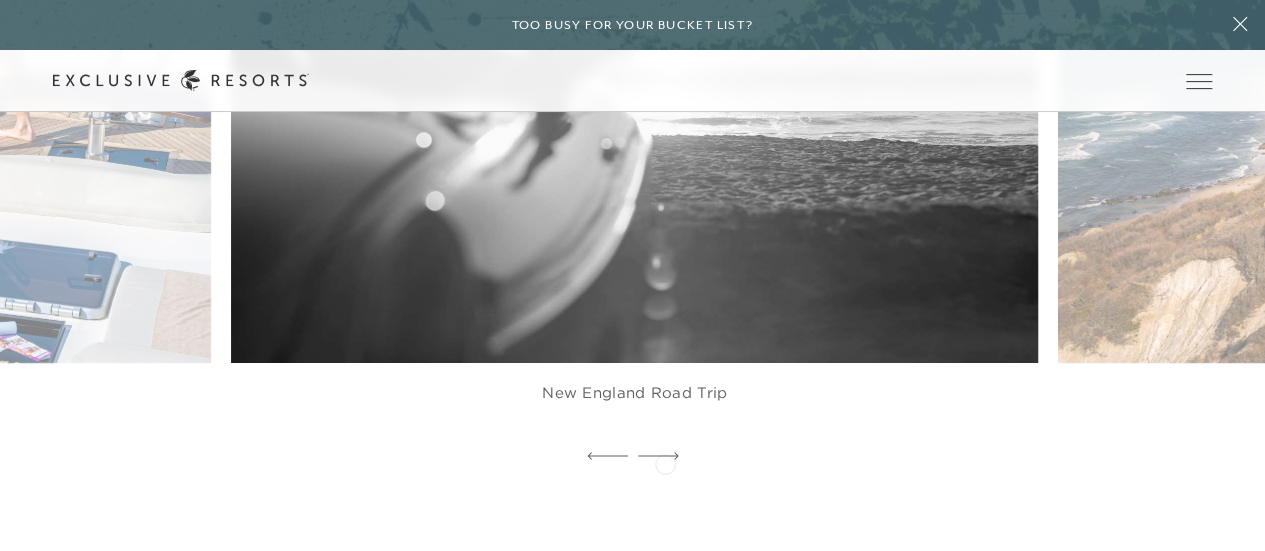 click 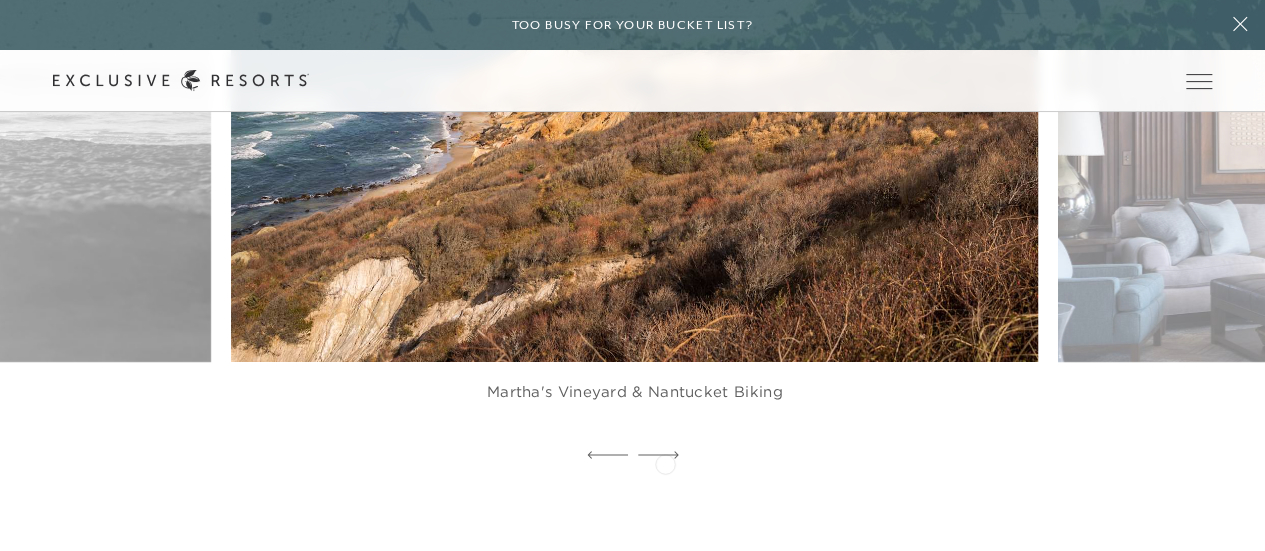 scroll, scrollTop: 3402, scrollLeft: 0, axis: vertical 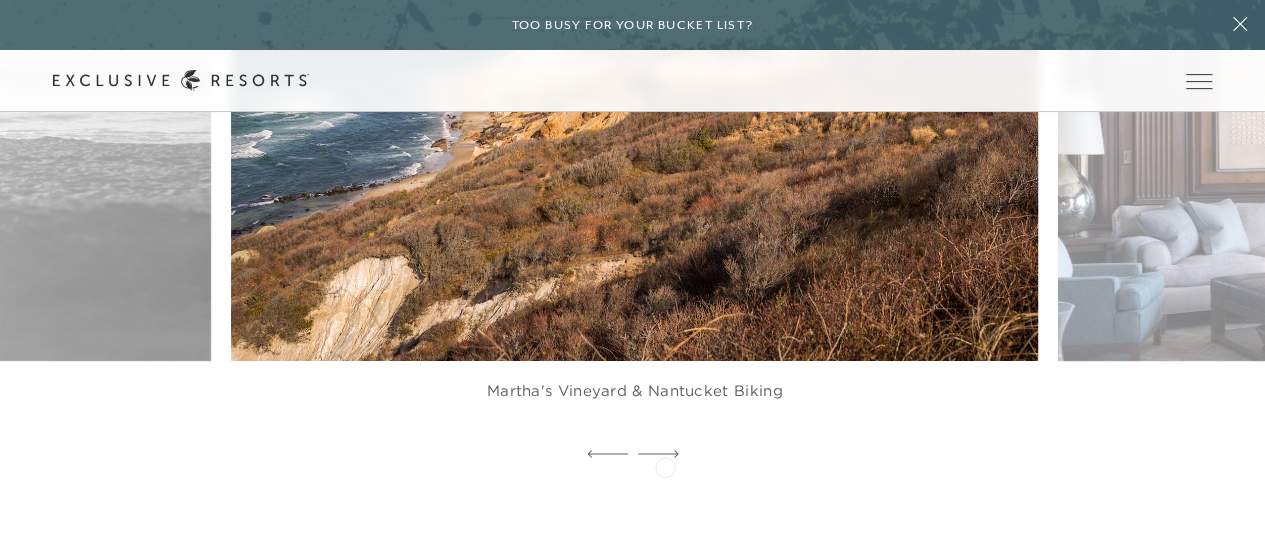 click 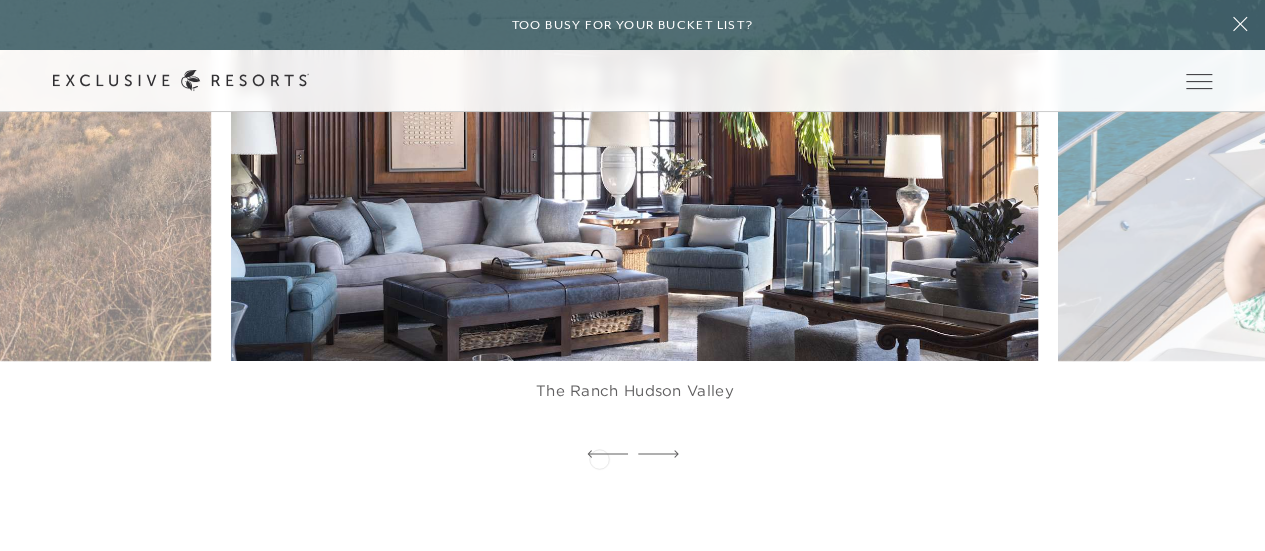click 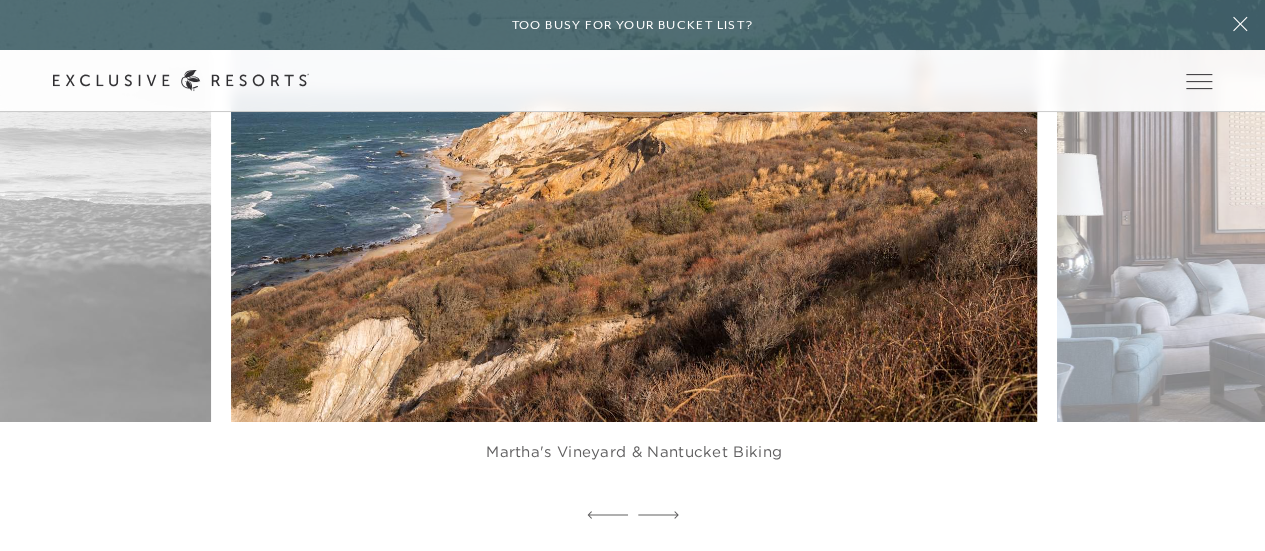 scroll, scrollTop: 3340, scrollLeft: 0, axis: vertical 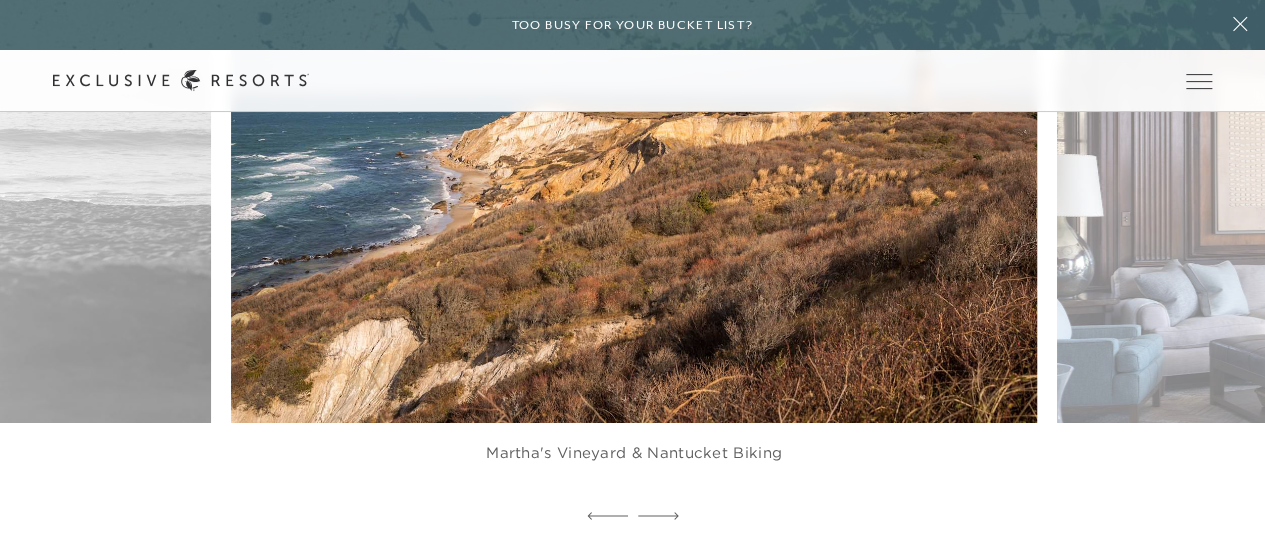 click at bounding box center (660, 174) 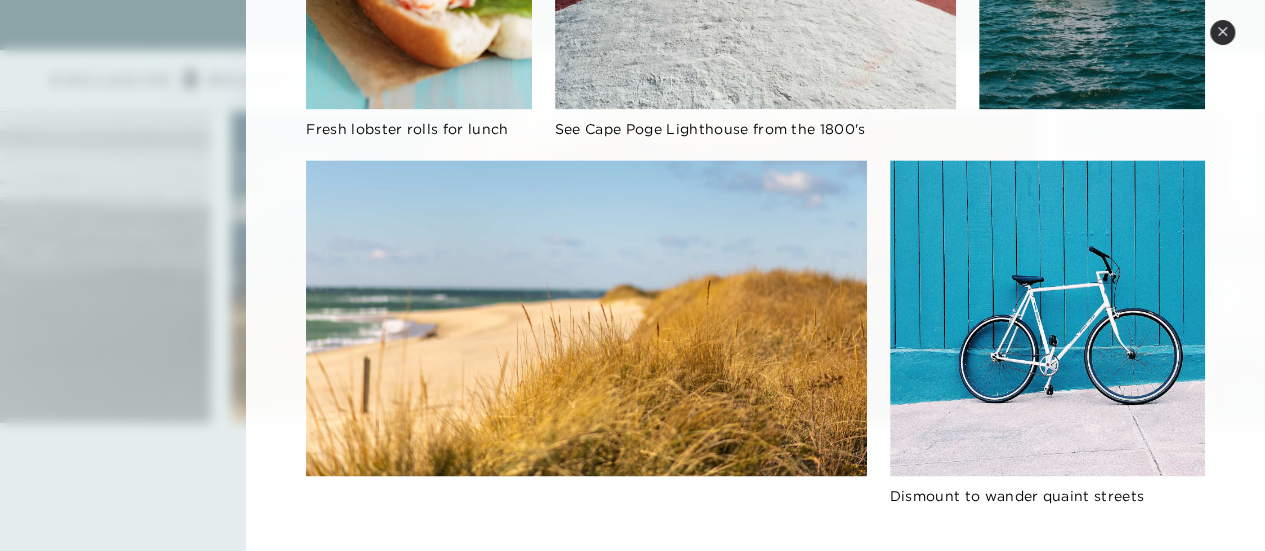 scroll, scrollTop: 1344, scrollLeft: 0, axis: vertical 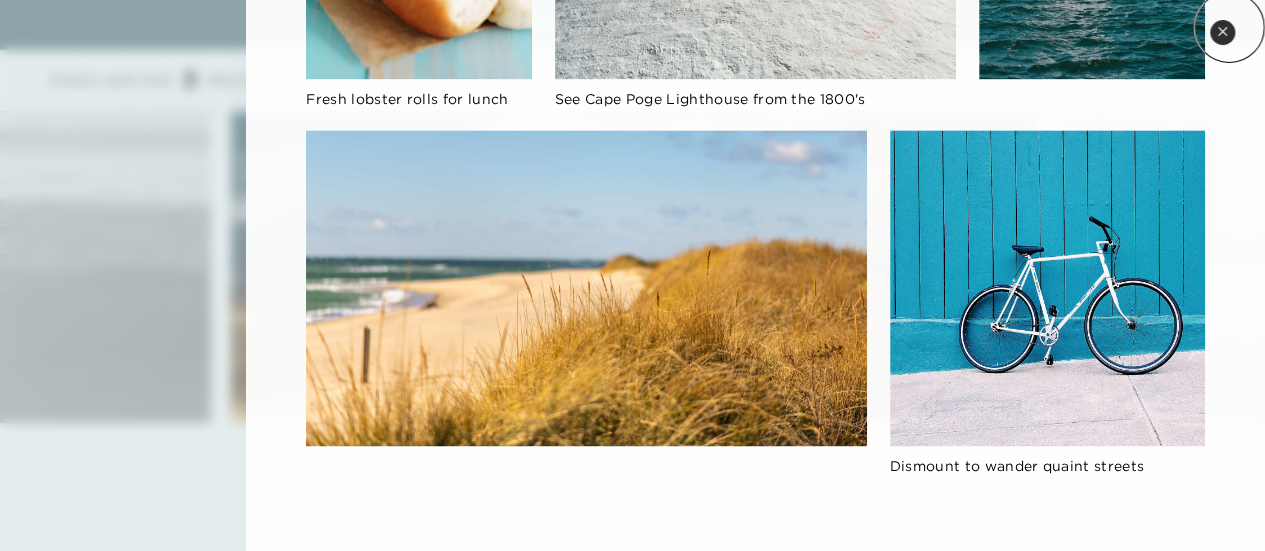 click on "Close quickview" at bounding box center [1222, 32] 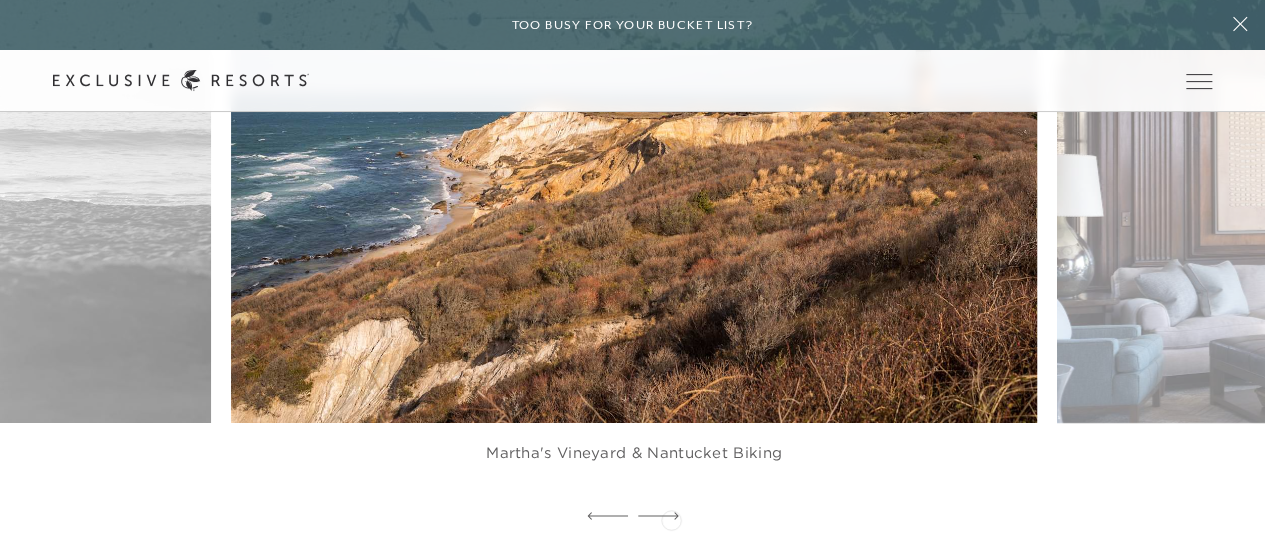 click 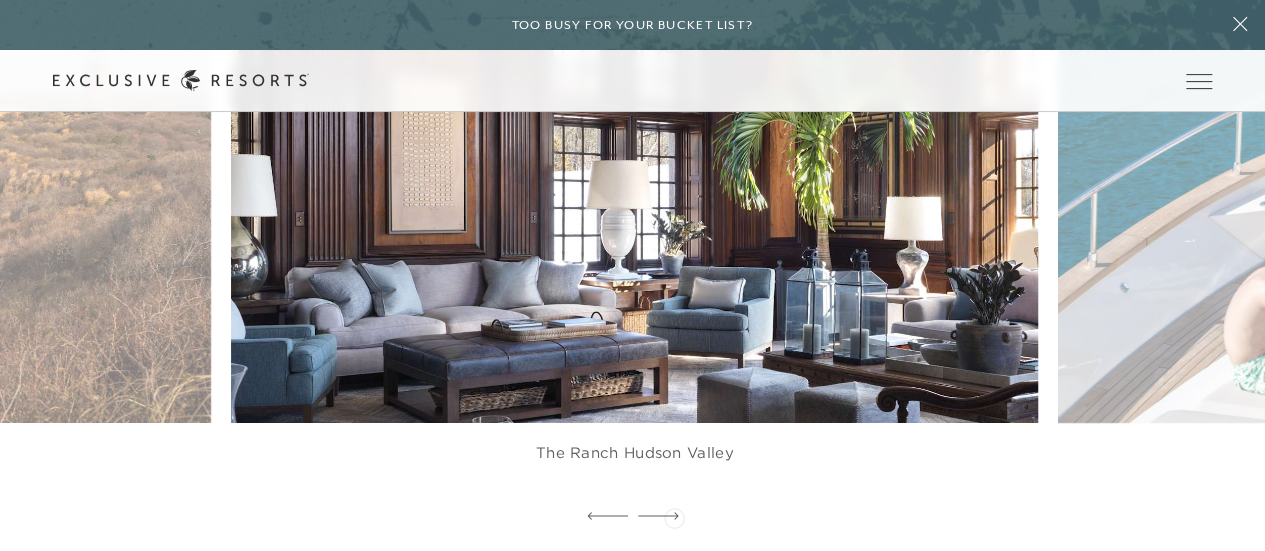 click 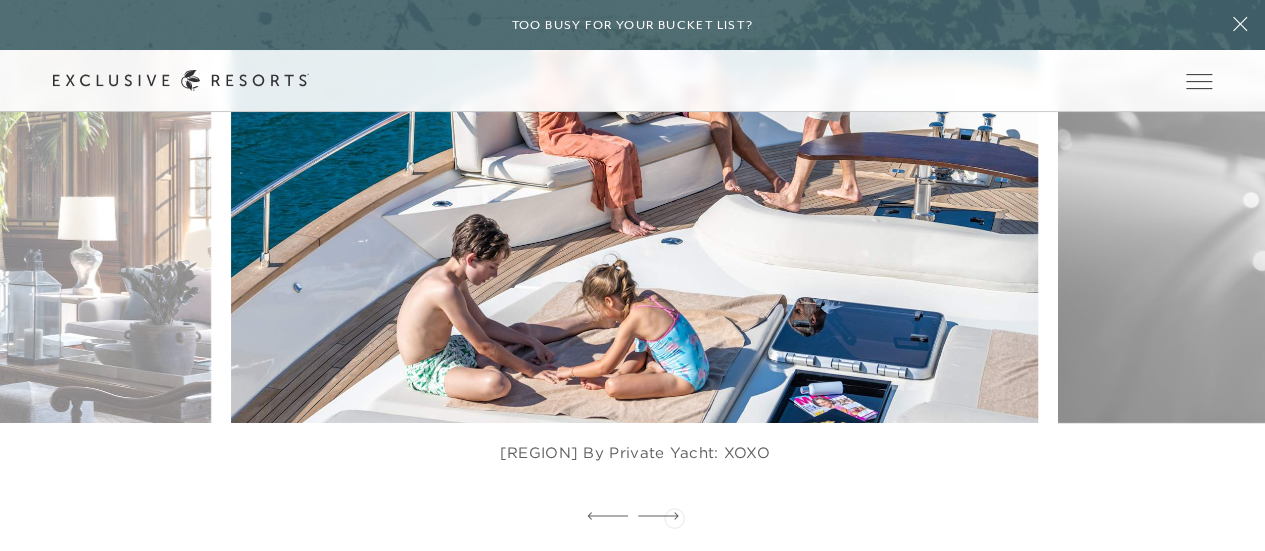 click 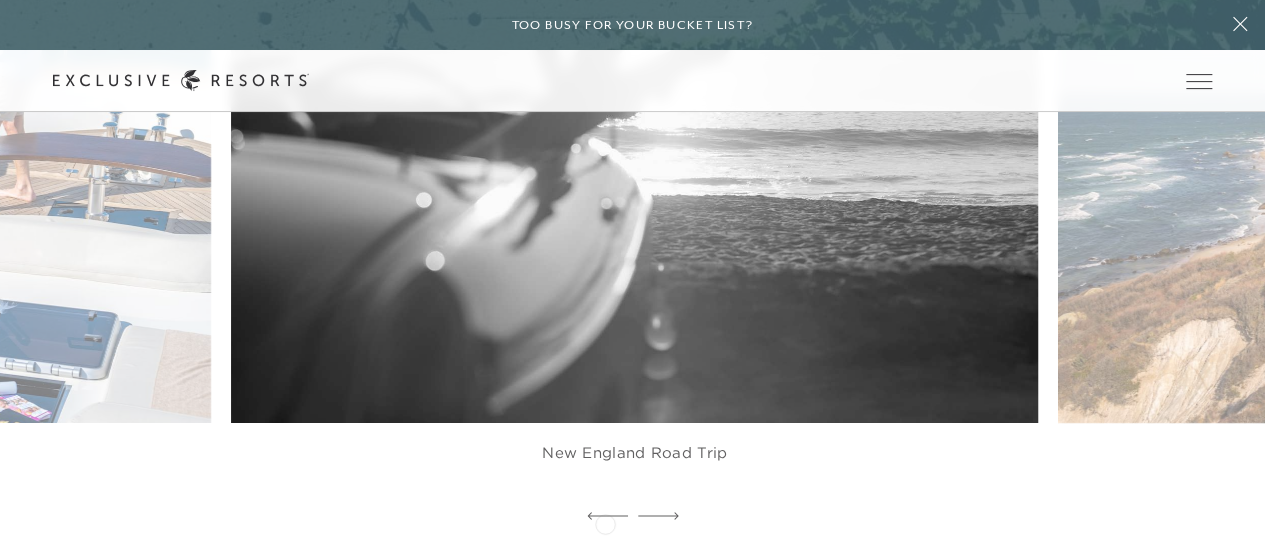 click 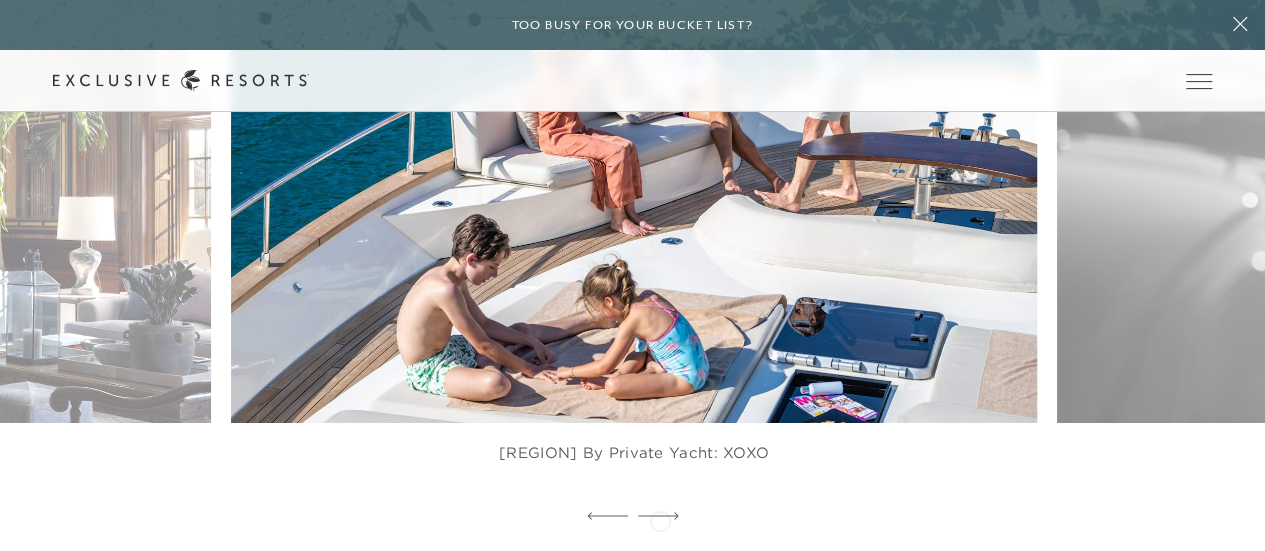 click 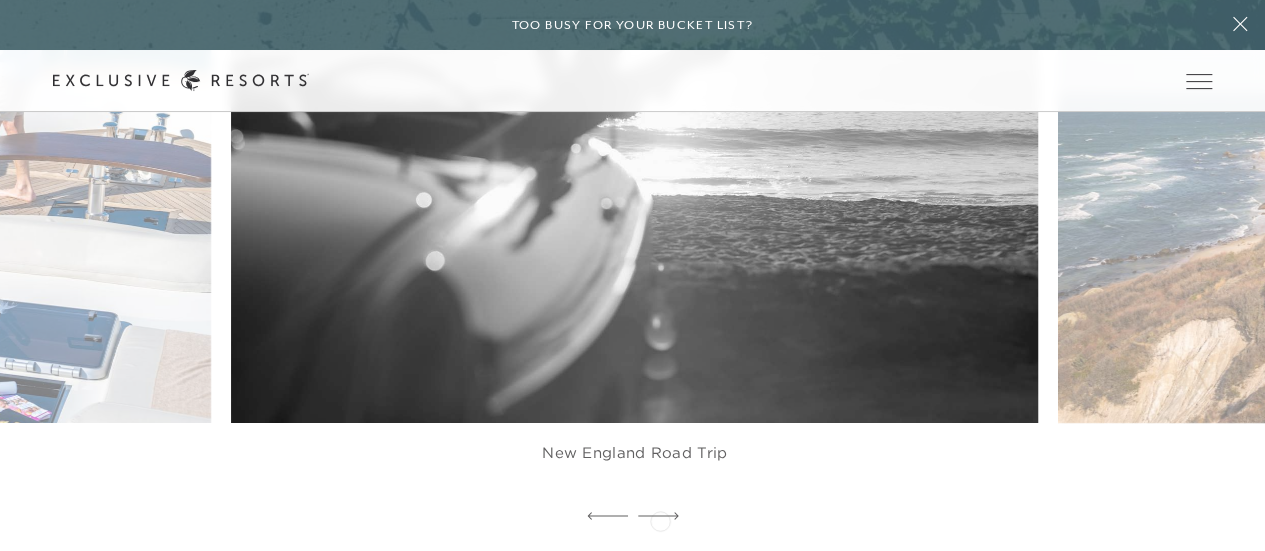 click 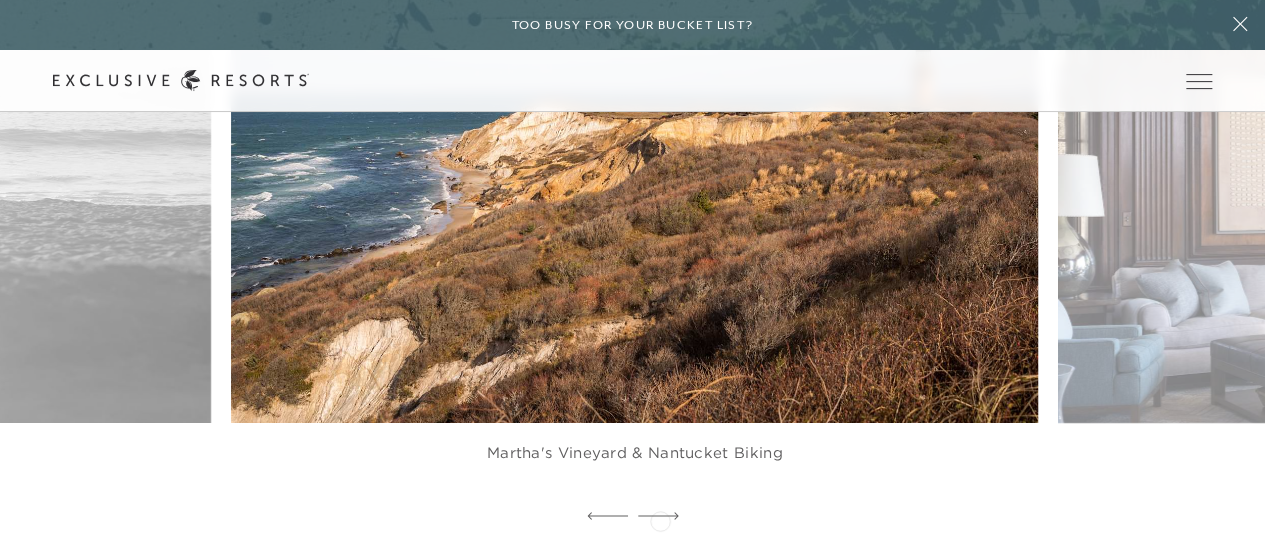 click 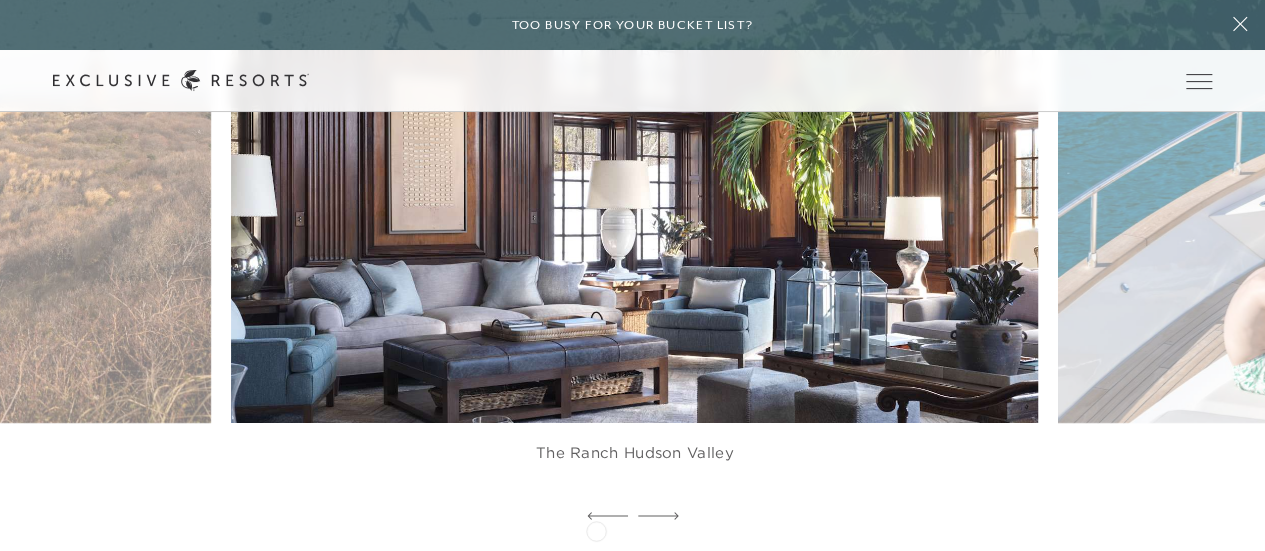 click 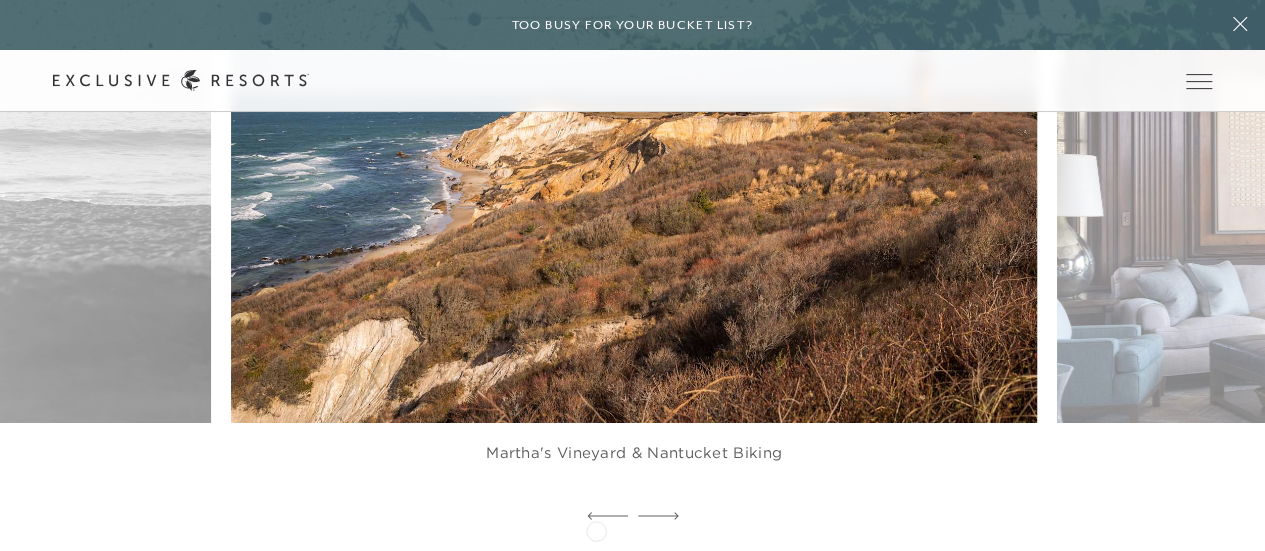 click 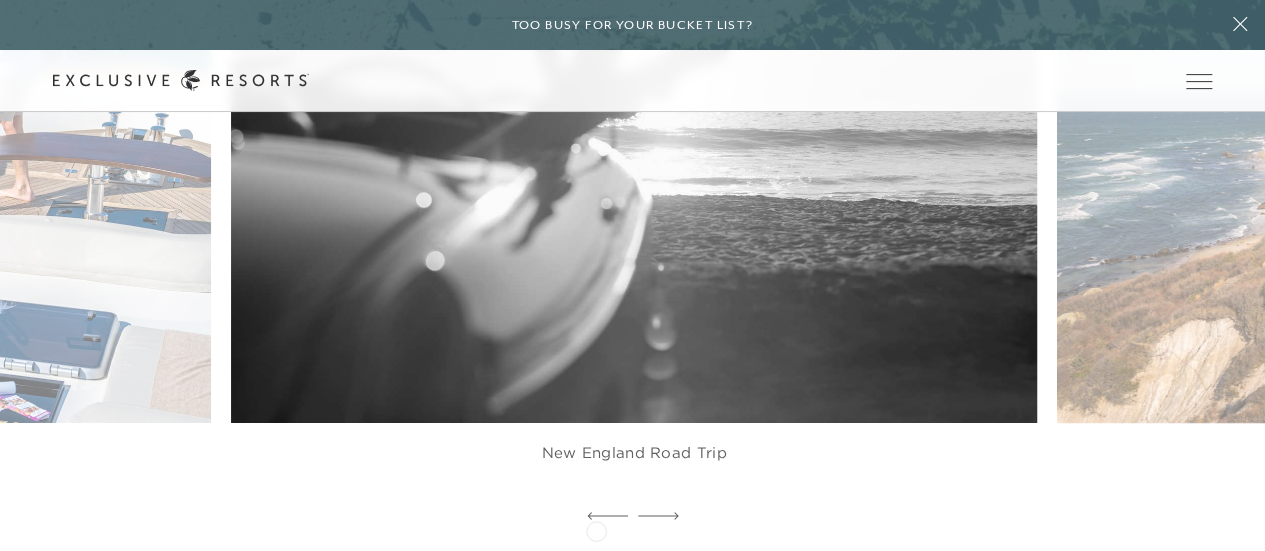 click 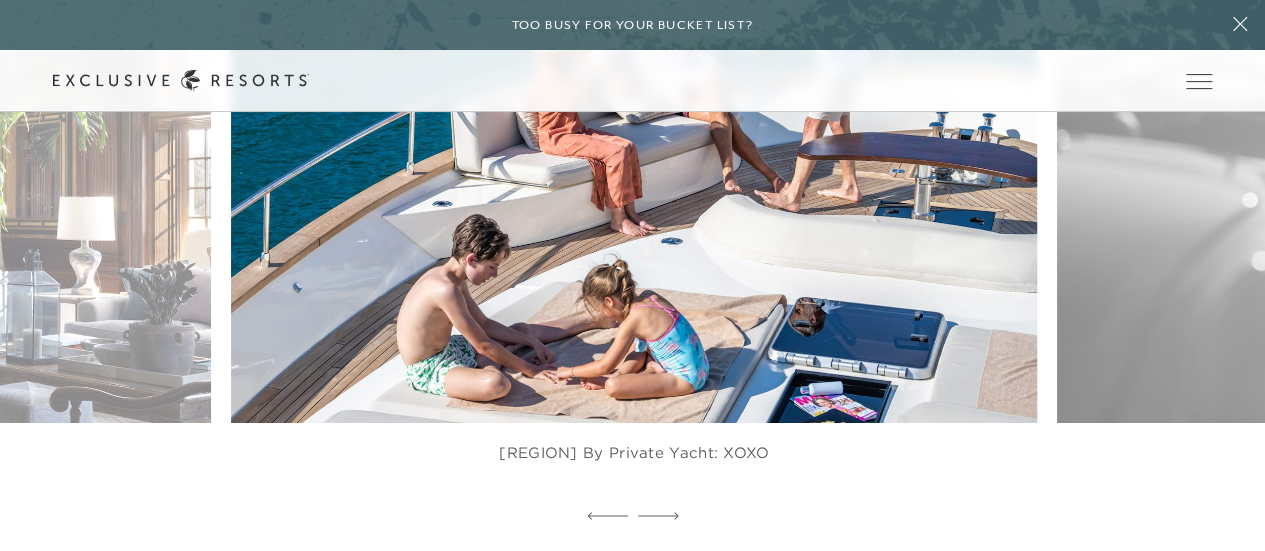 click at bounding box center [660, 174] 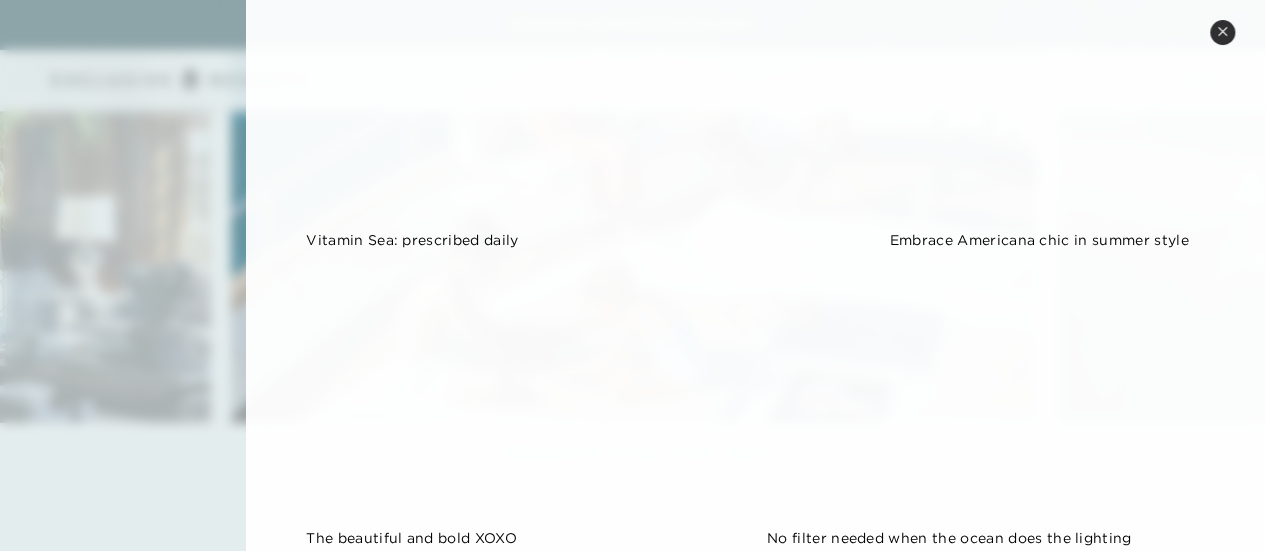 scroll, scrollTop: 1707, scrollLeft: 0, axis: vertical 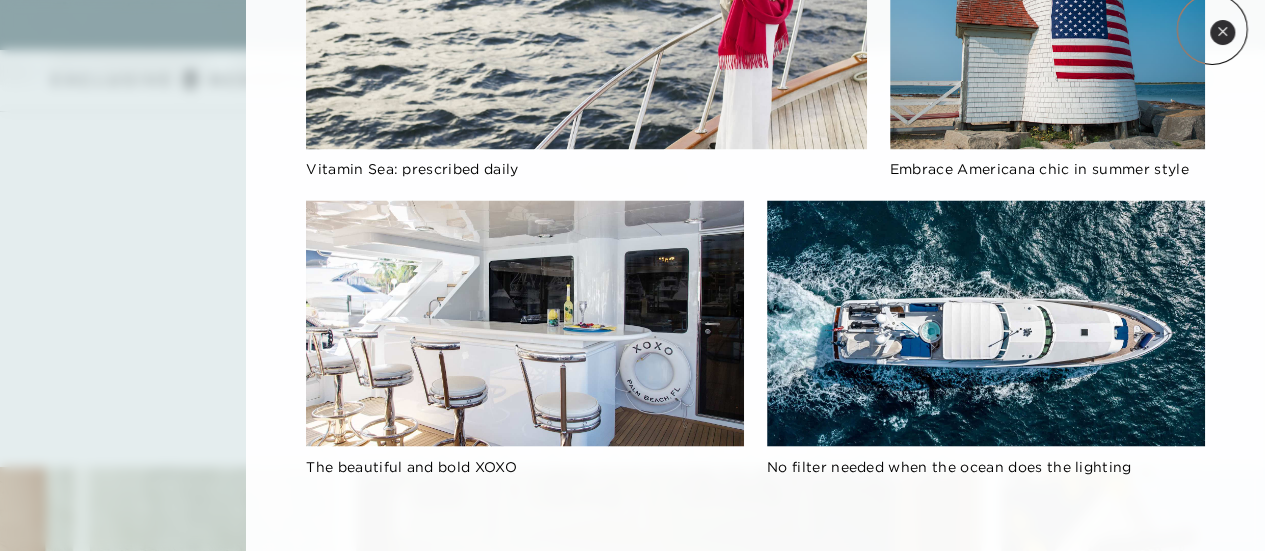 click on "Close quickview" at bounding box center (1222, 32) 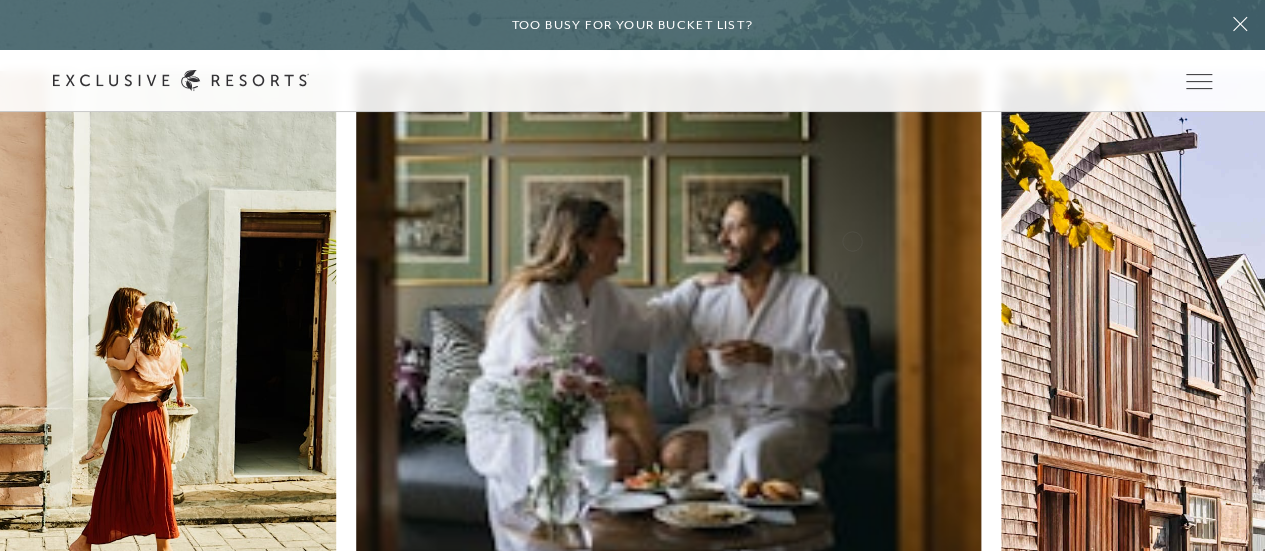 scroll, scrollTop: 4066, scrollLeft: 0, axis: vertical 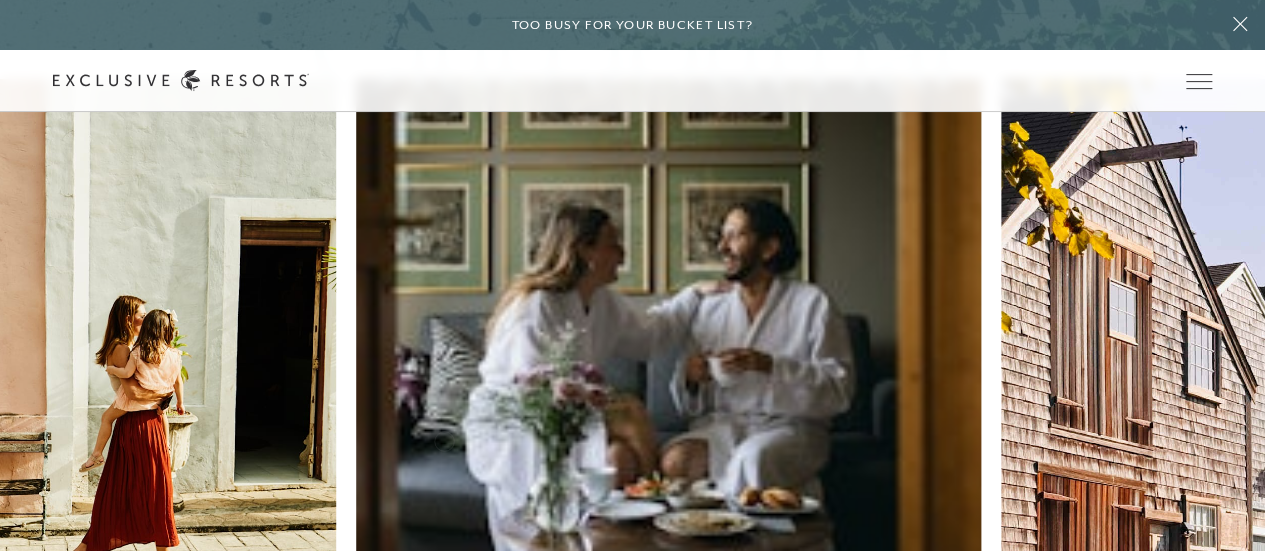 click on "Nantucket's Famous Coastal Cuisine" at bounding box center [2604, 763] 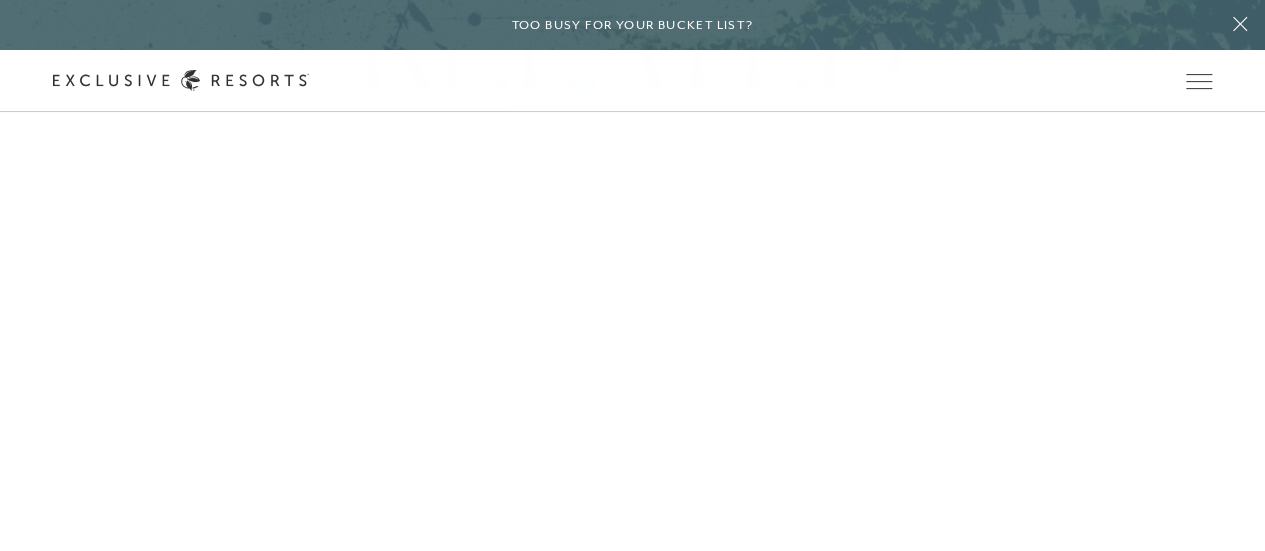 scroll, scrollTop: 7134, scrollLeft: 0, axis: vertical 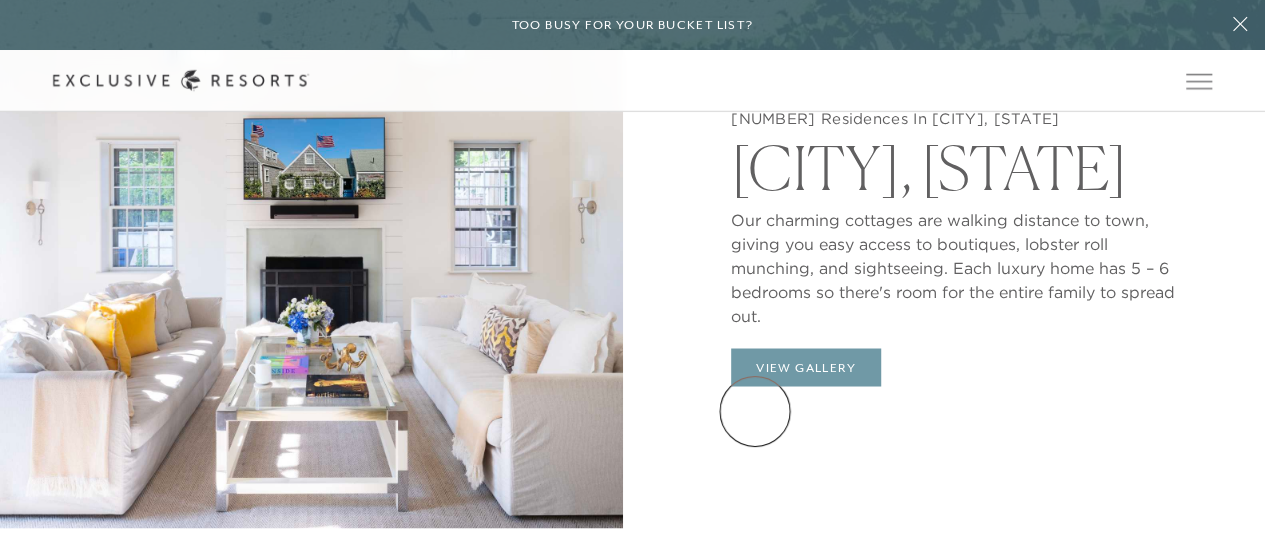click on "View Gallery" at bounding box center [806, 367] 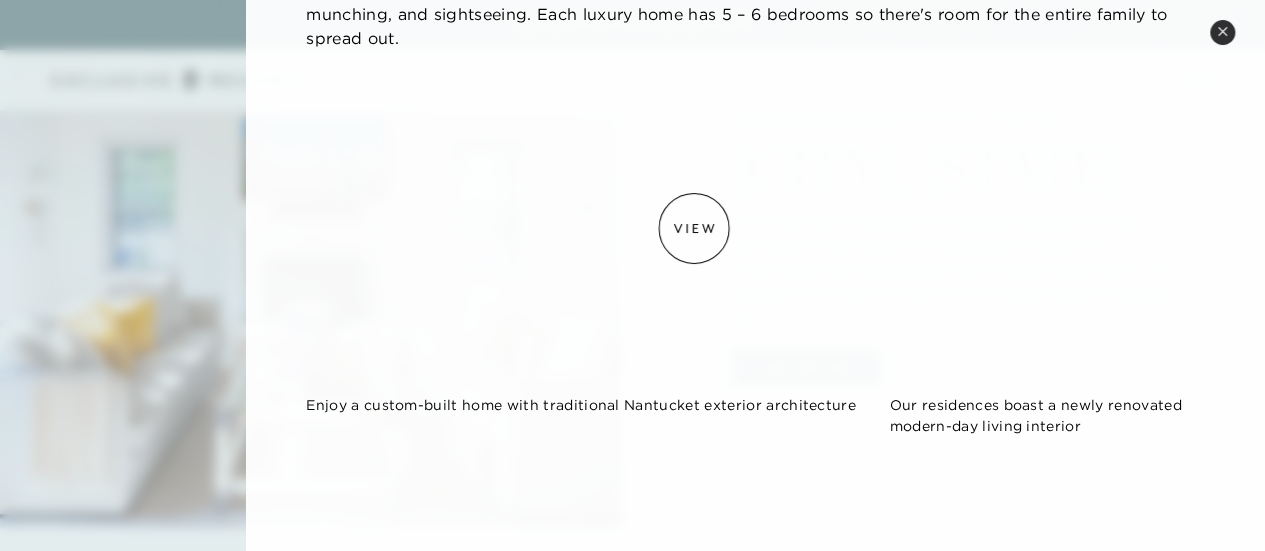 scroll, scrollTop: 193, scrollLeft: 0, axis: vertical 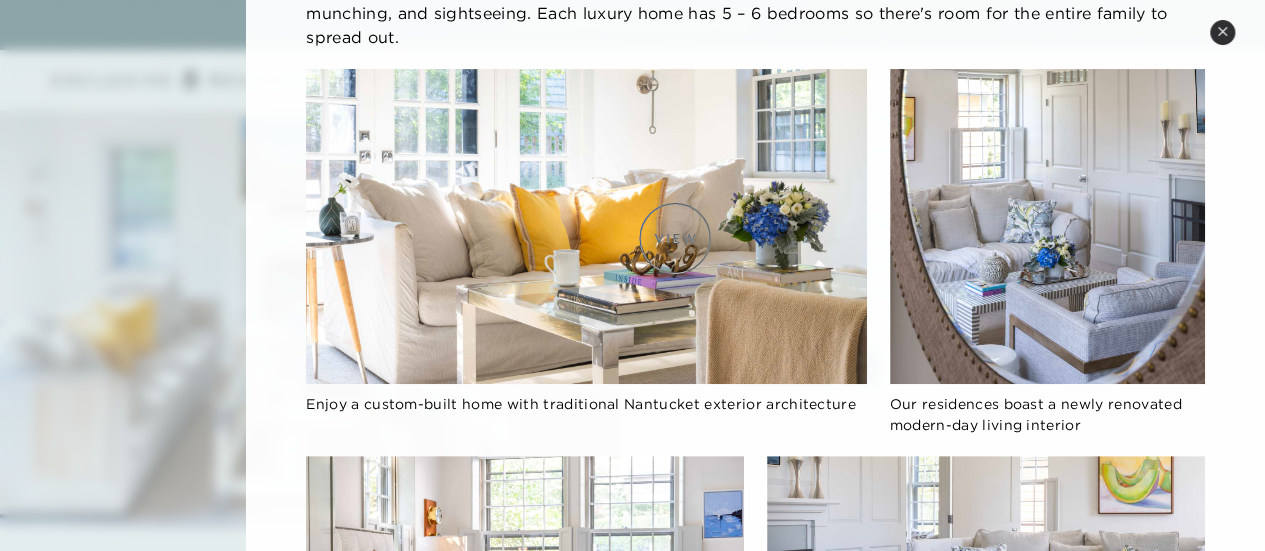 click at bounding box center [586, 226] 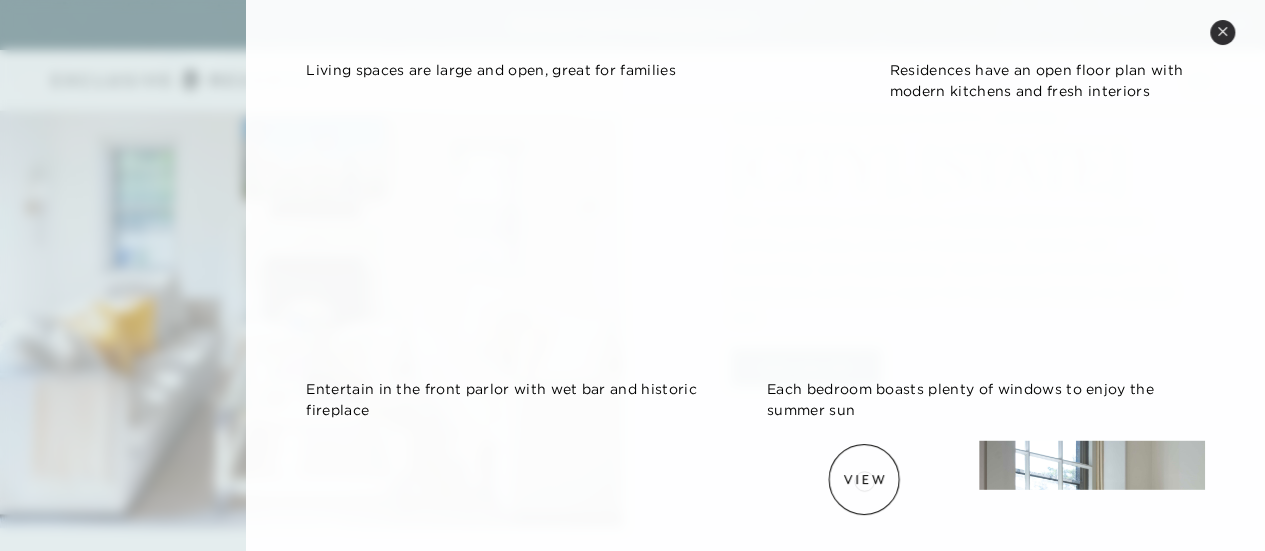 scroll, scrollTop: 2516, scrollLeft: 0, axis: vertical 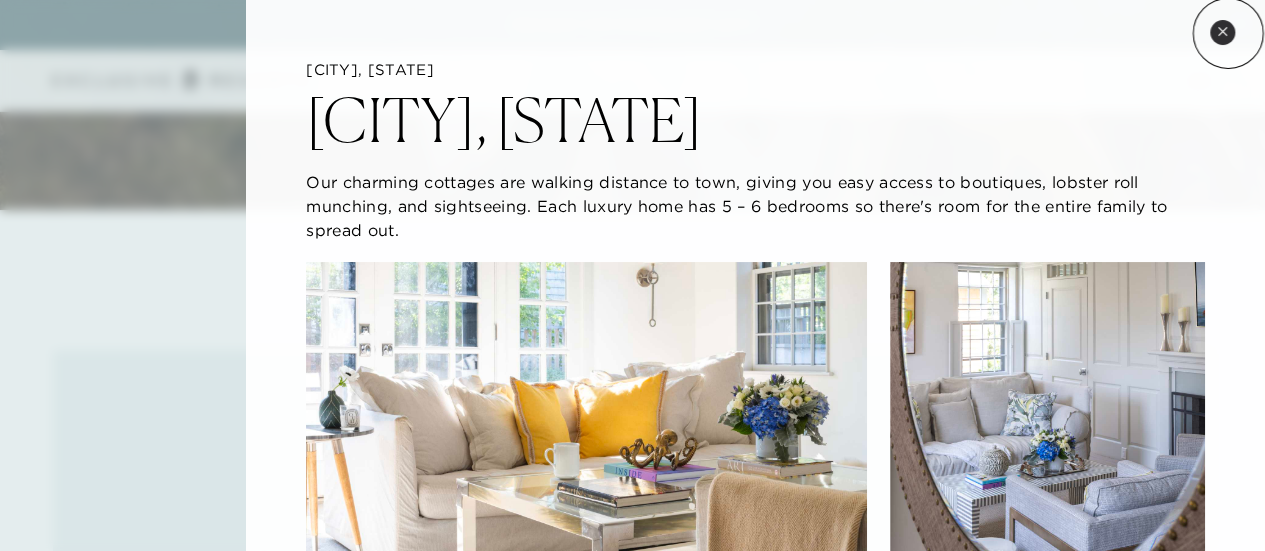 click on "Close quickview" at bounding box center (1222, 32) 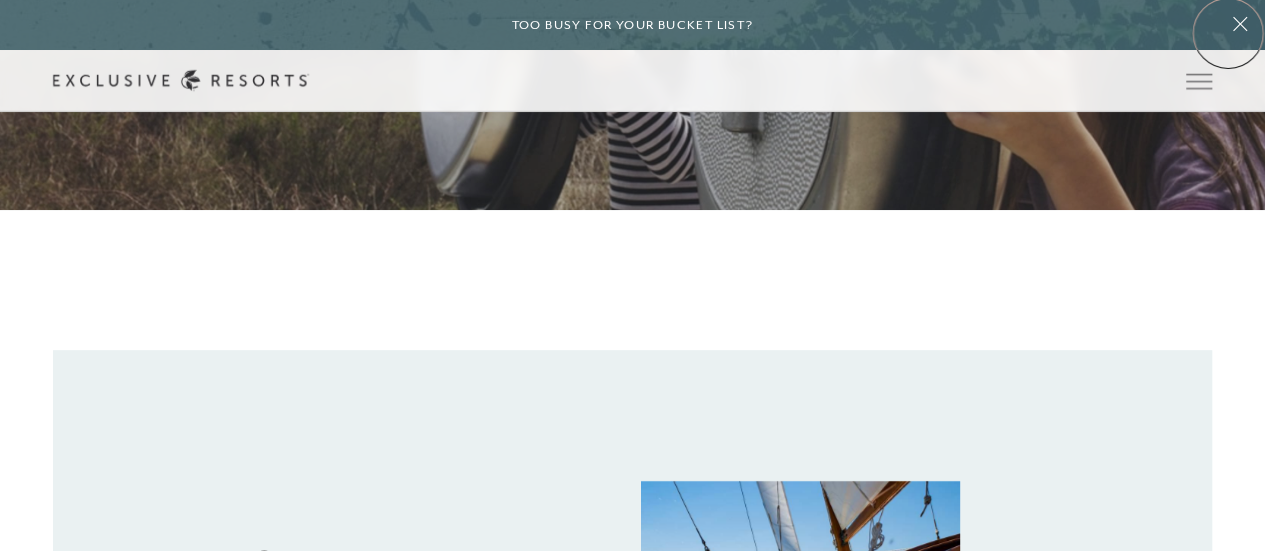 scroll, scrollTop: 1692, scrollLeft: 0, axis: vertical 